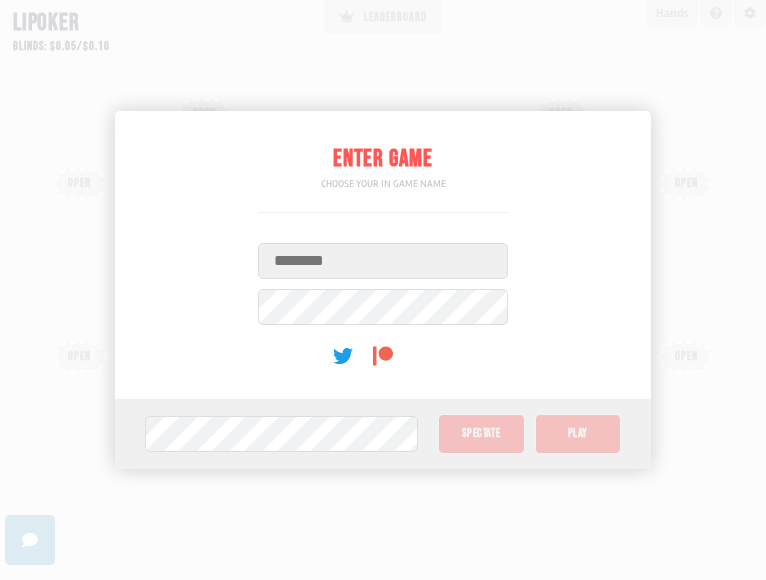 scroll, scrollTop: 0, scrollLeft: 0, axis: both 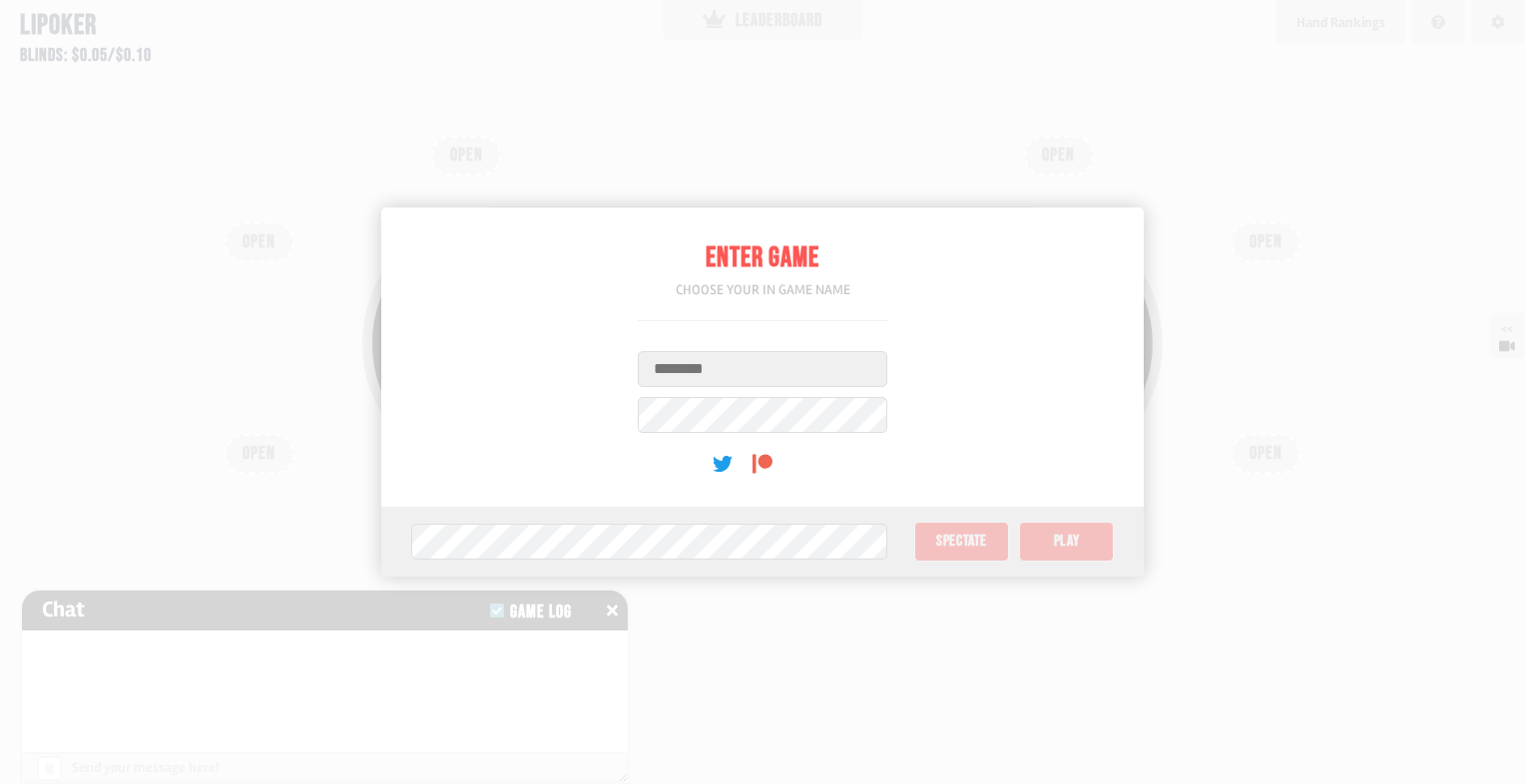click on "Enter Game  Choose your in game name Username User Password (optional)" at bounding box center [762, 357] 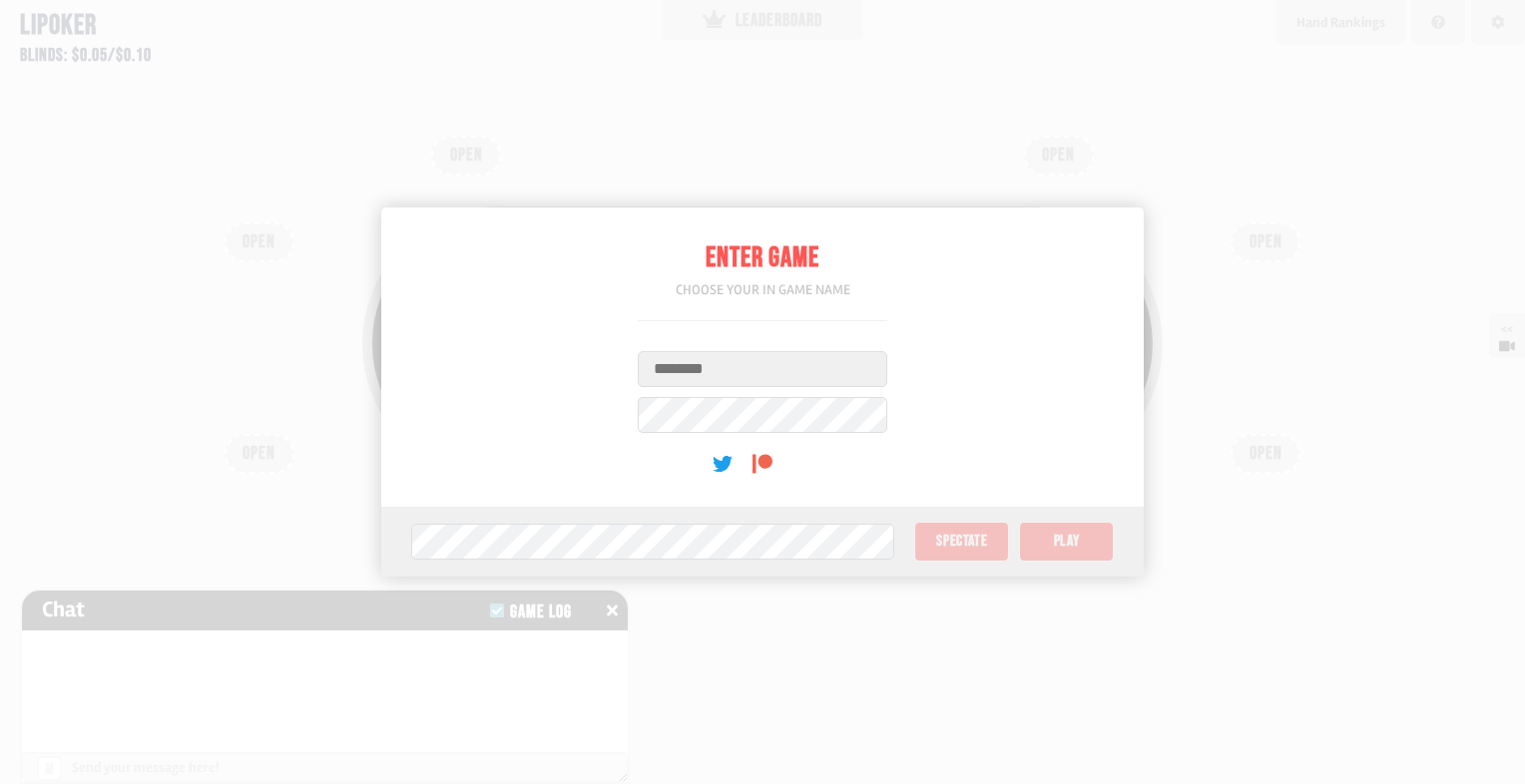 click on "Username" at bounding box center [762, 369] 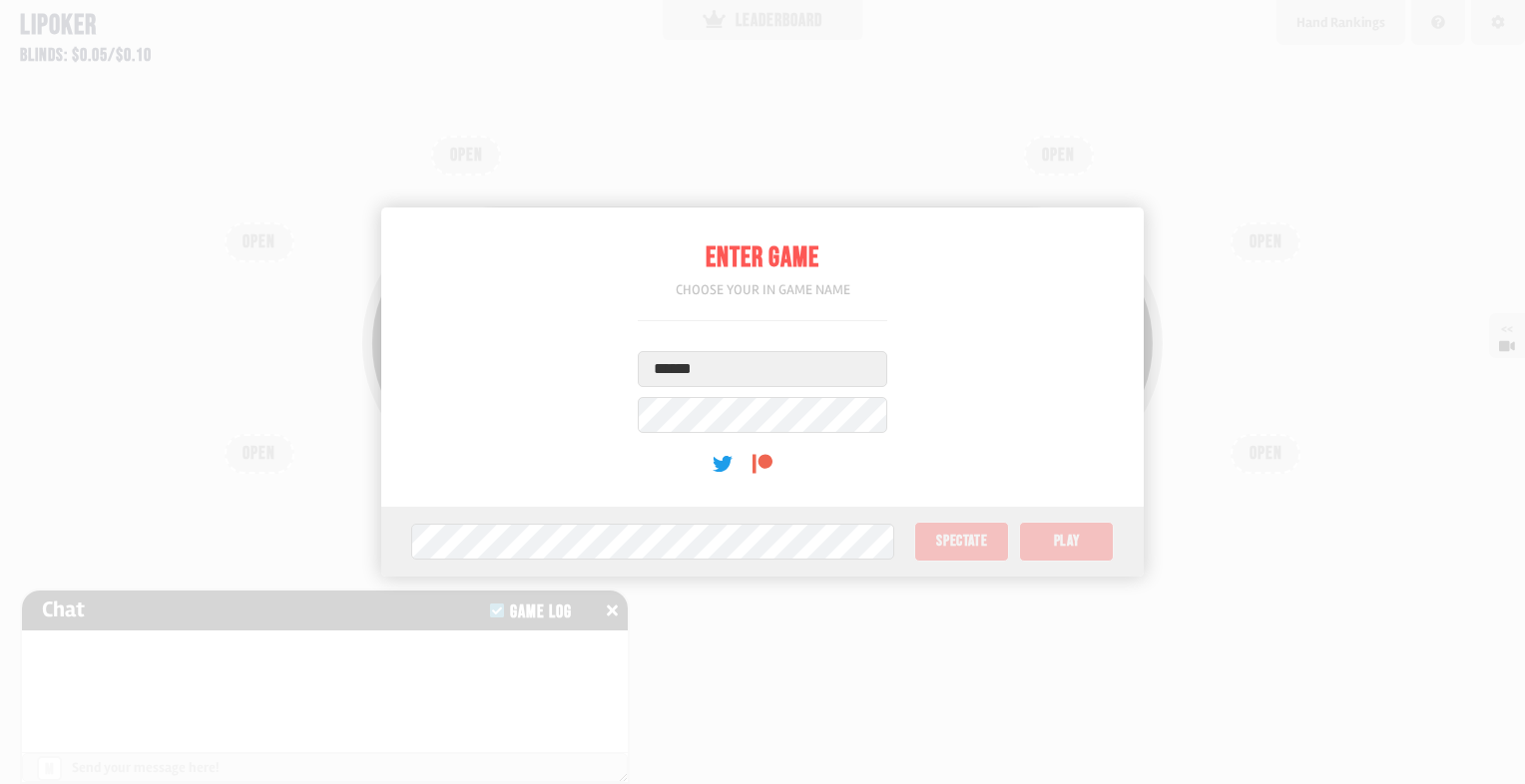 type on "******" 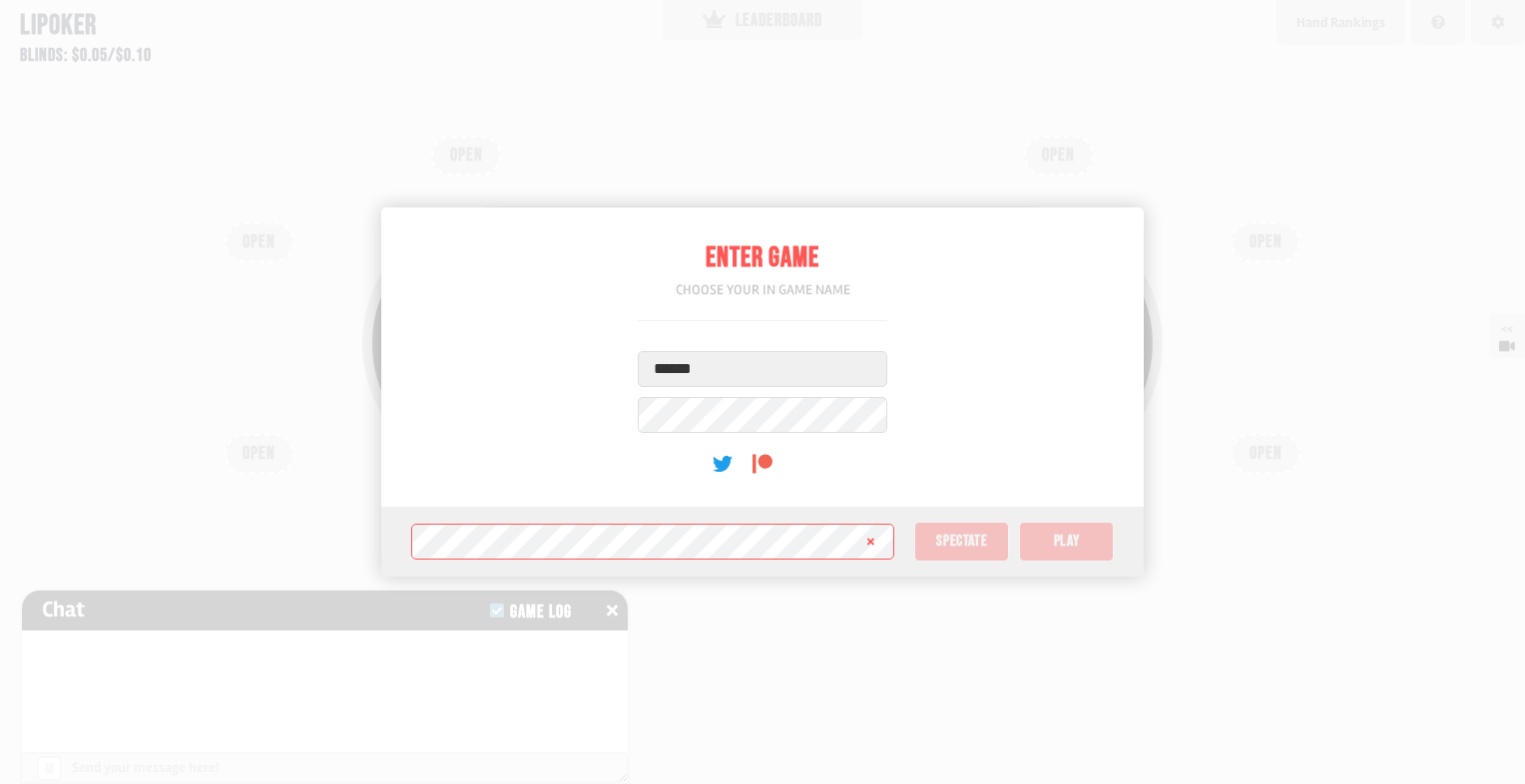 click on "******" at bounding box center [762, 369] 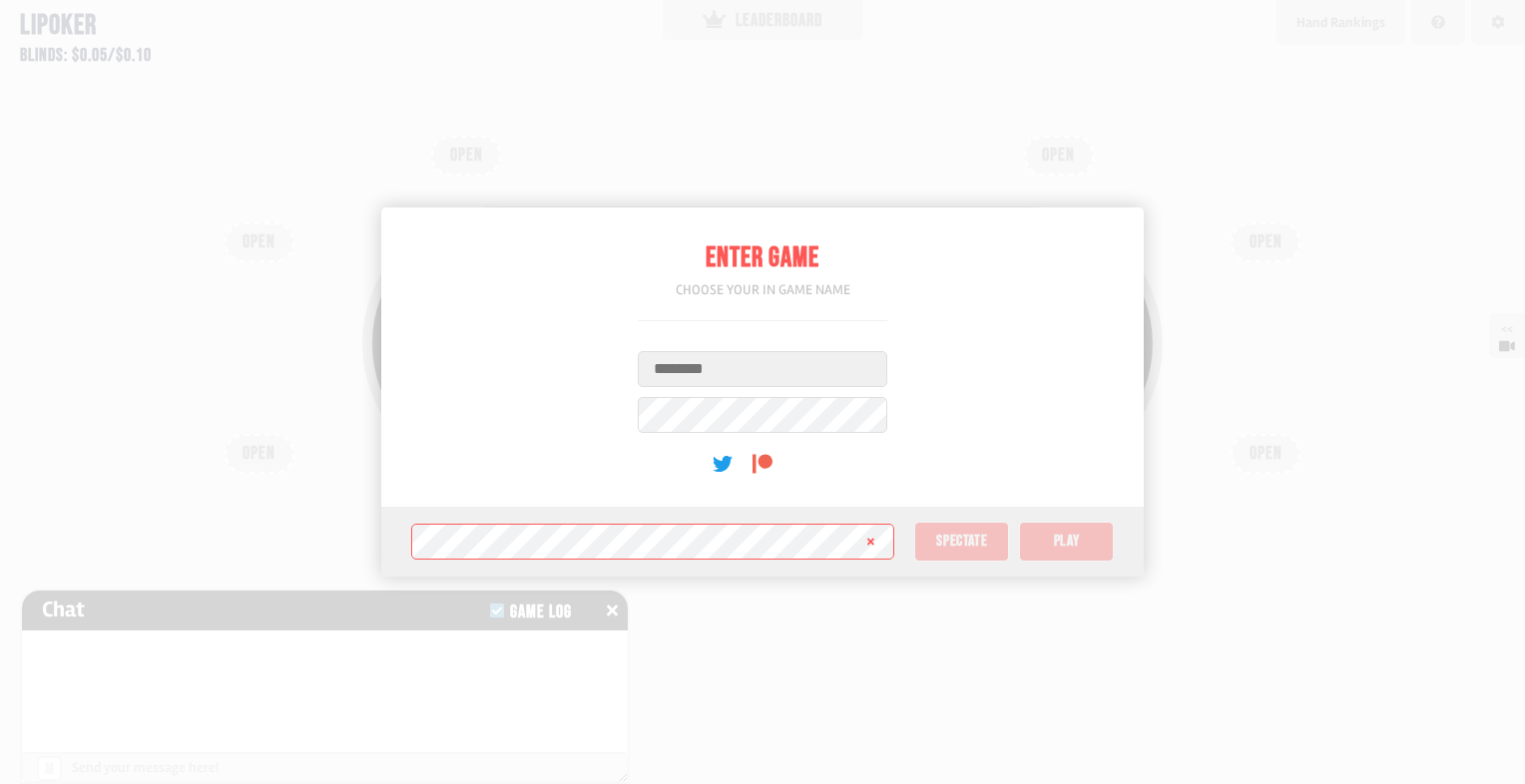 click on "Username" at bounding box center [762, 369] 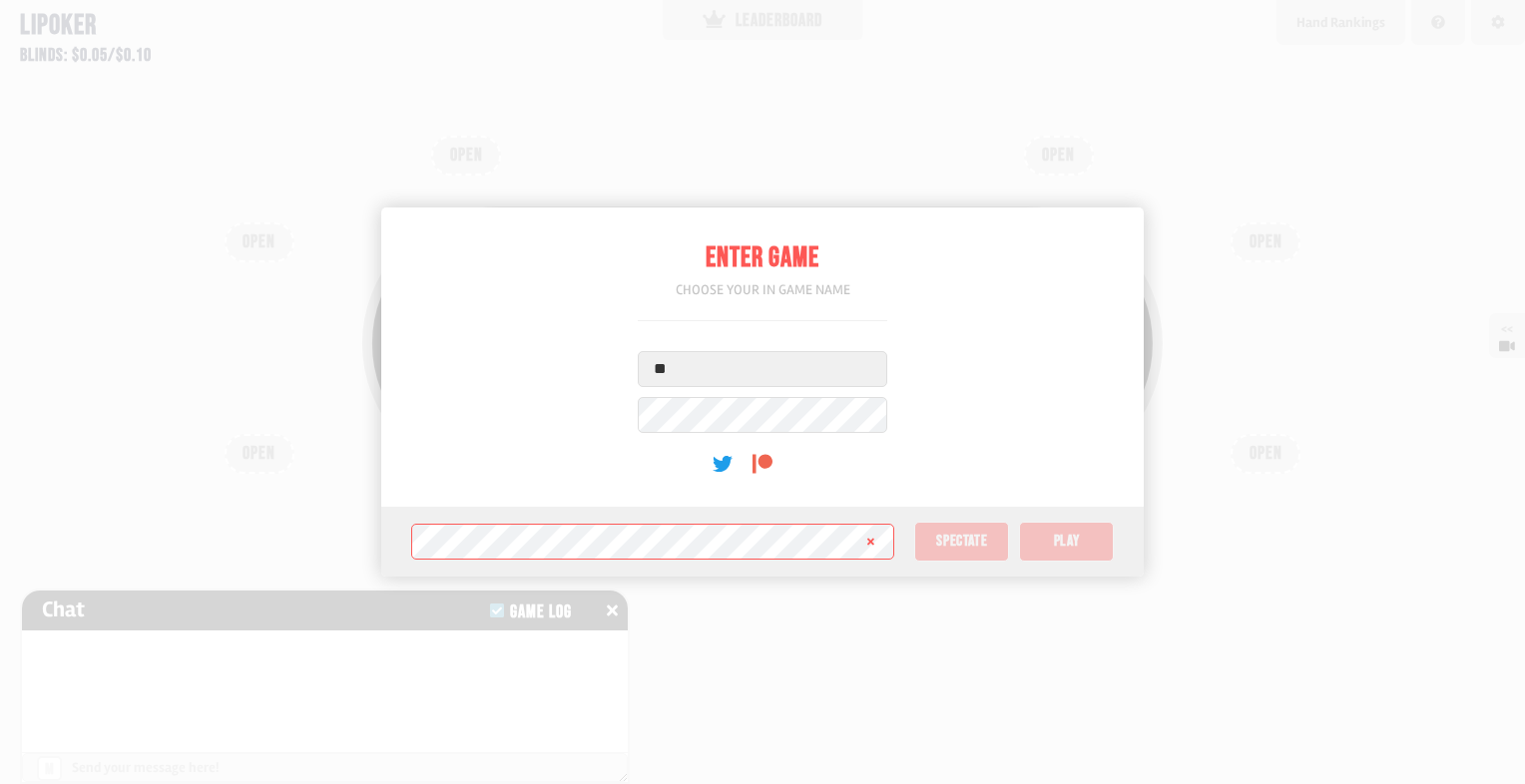 type on "*" 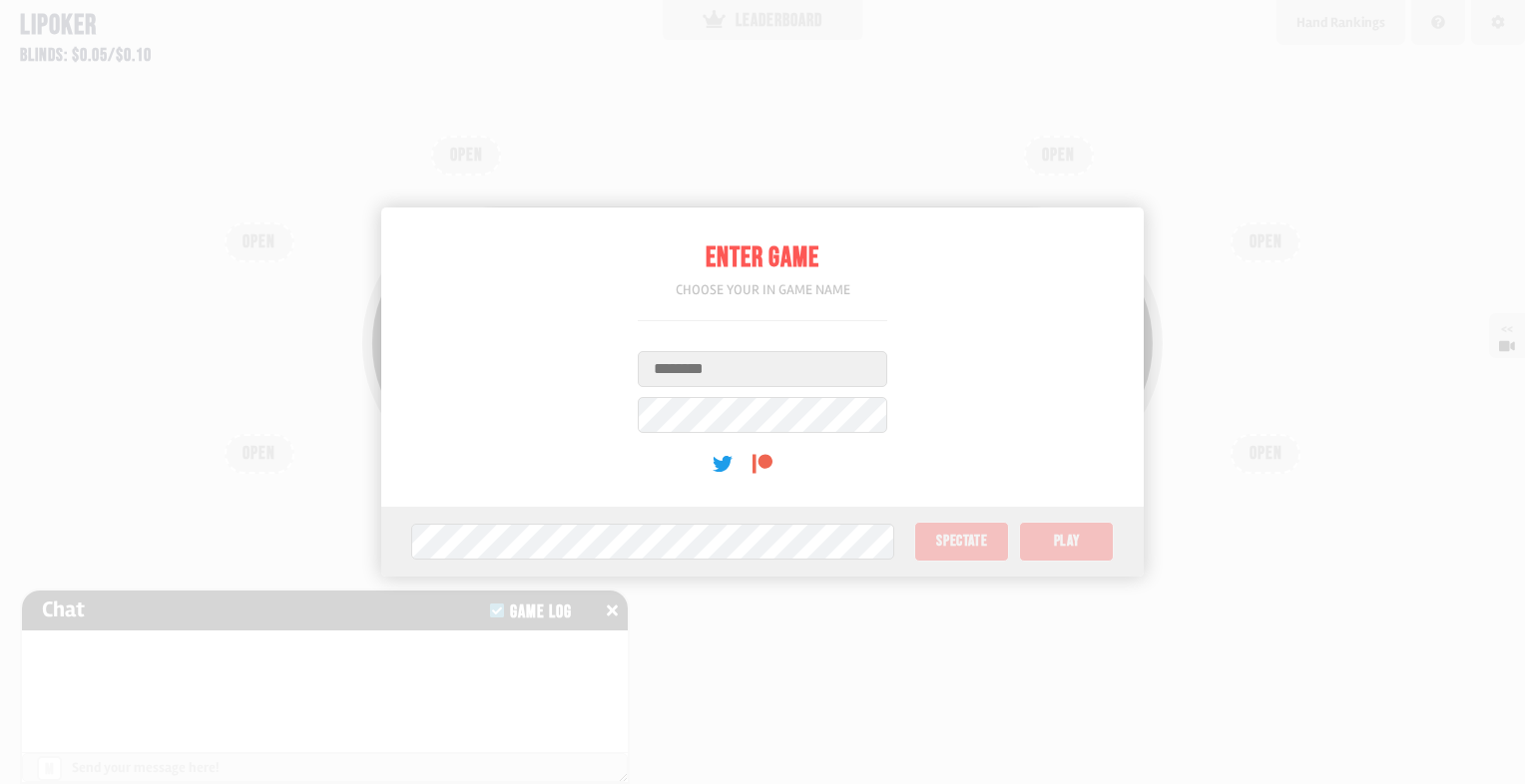 click on "Username" at bounding box center (762, 369) 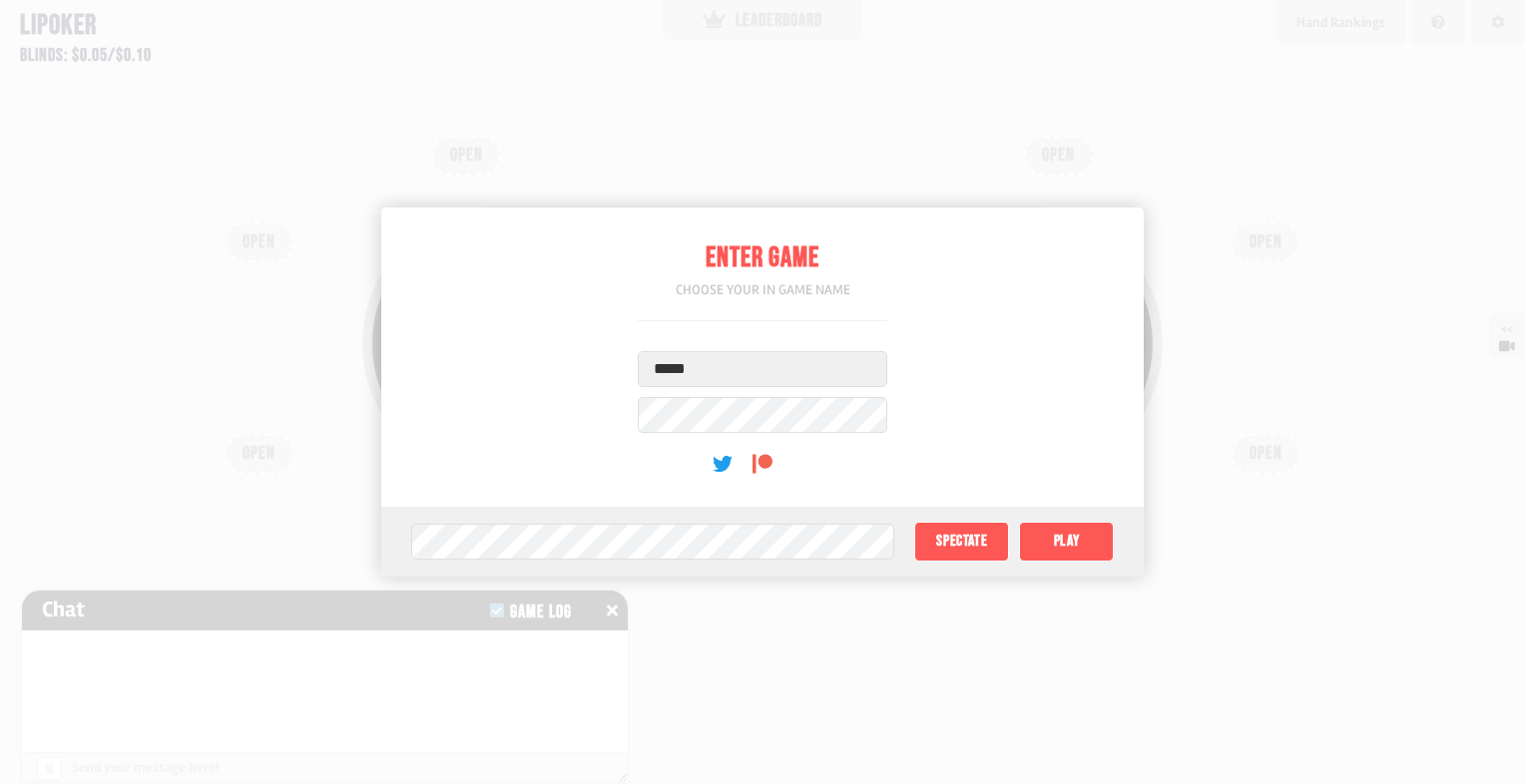 type on "*****" 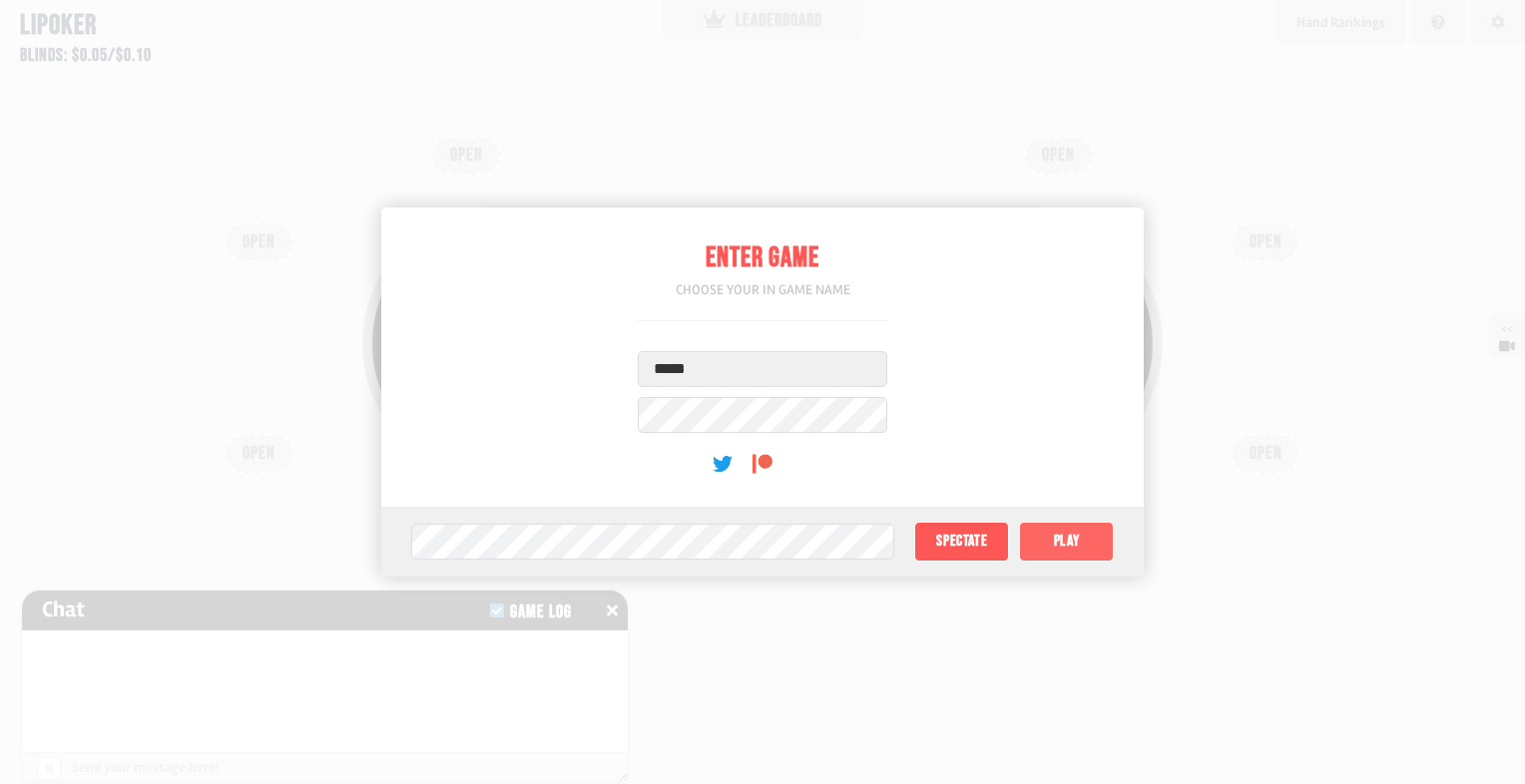 click on "Play" at bounding box center [1066, 542] 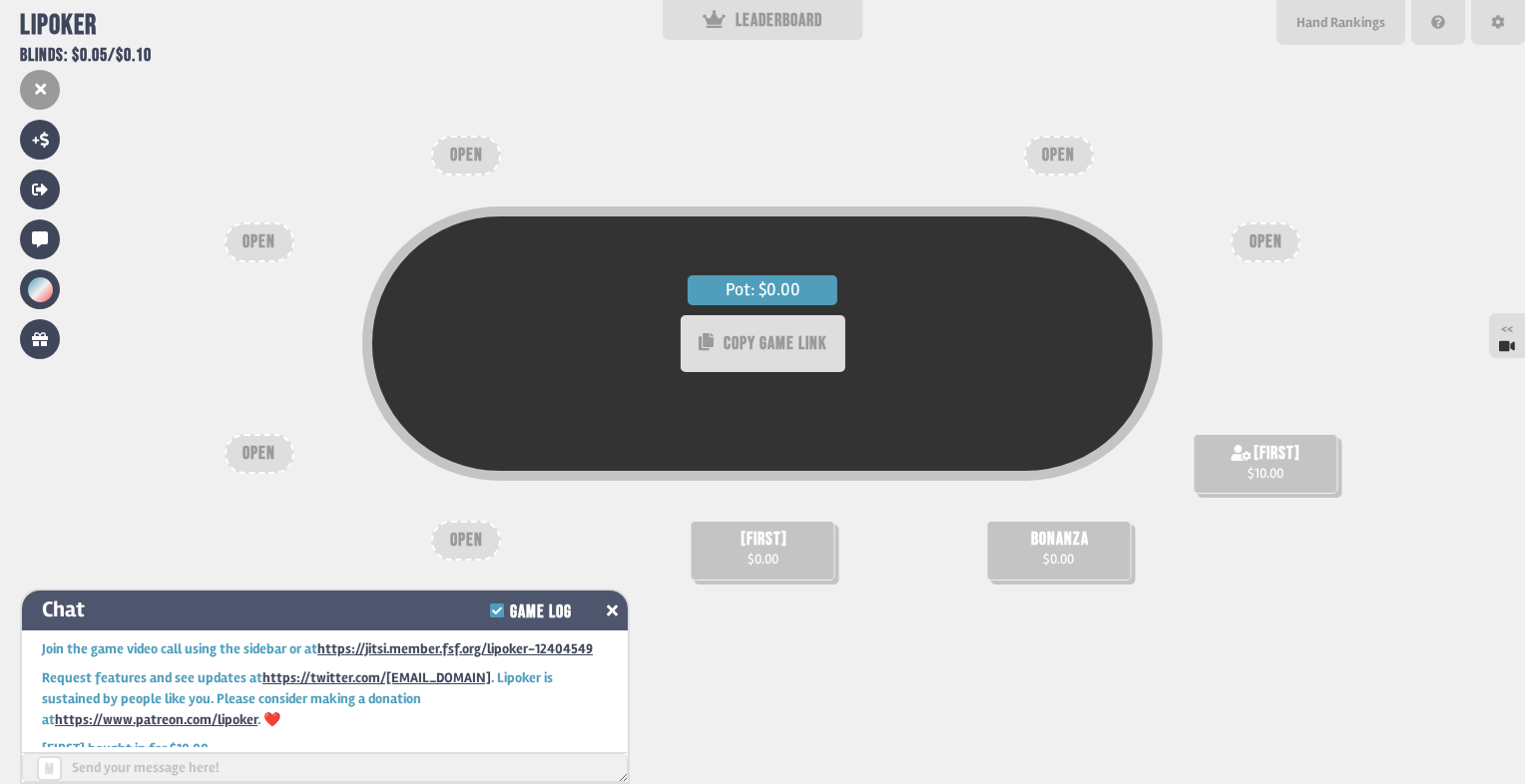 click 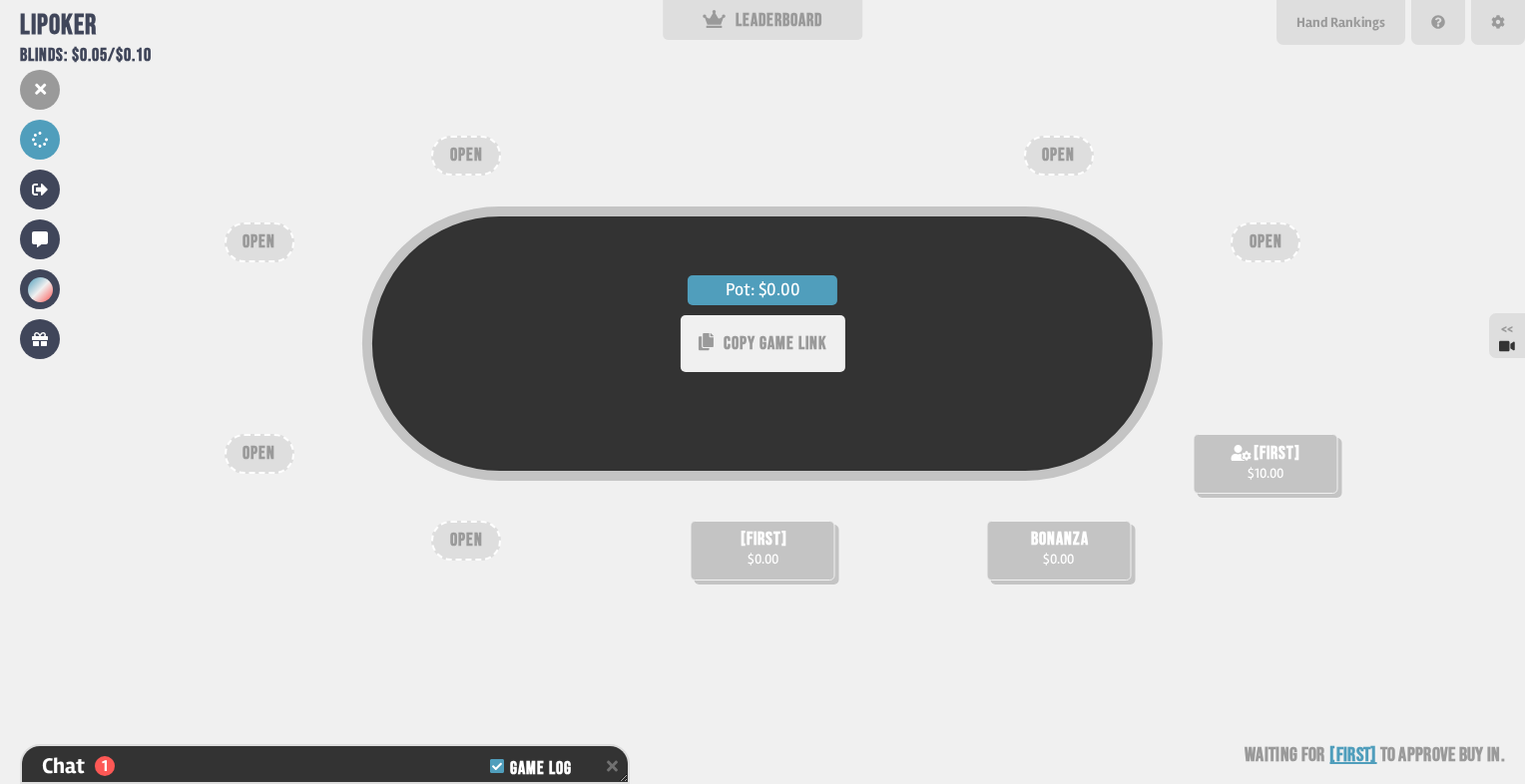 scroll, scrollTop: 144, scrollLeft: 0, axis: vertical 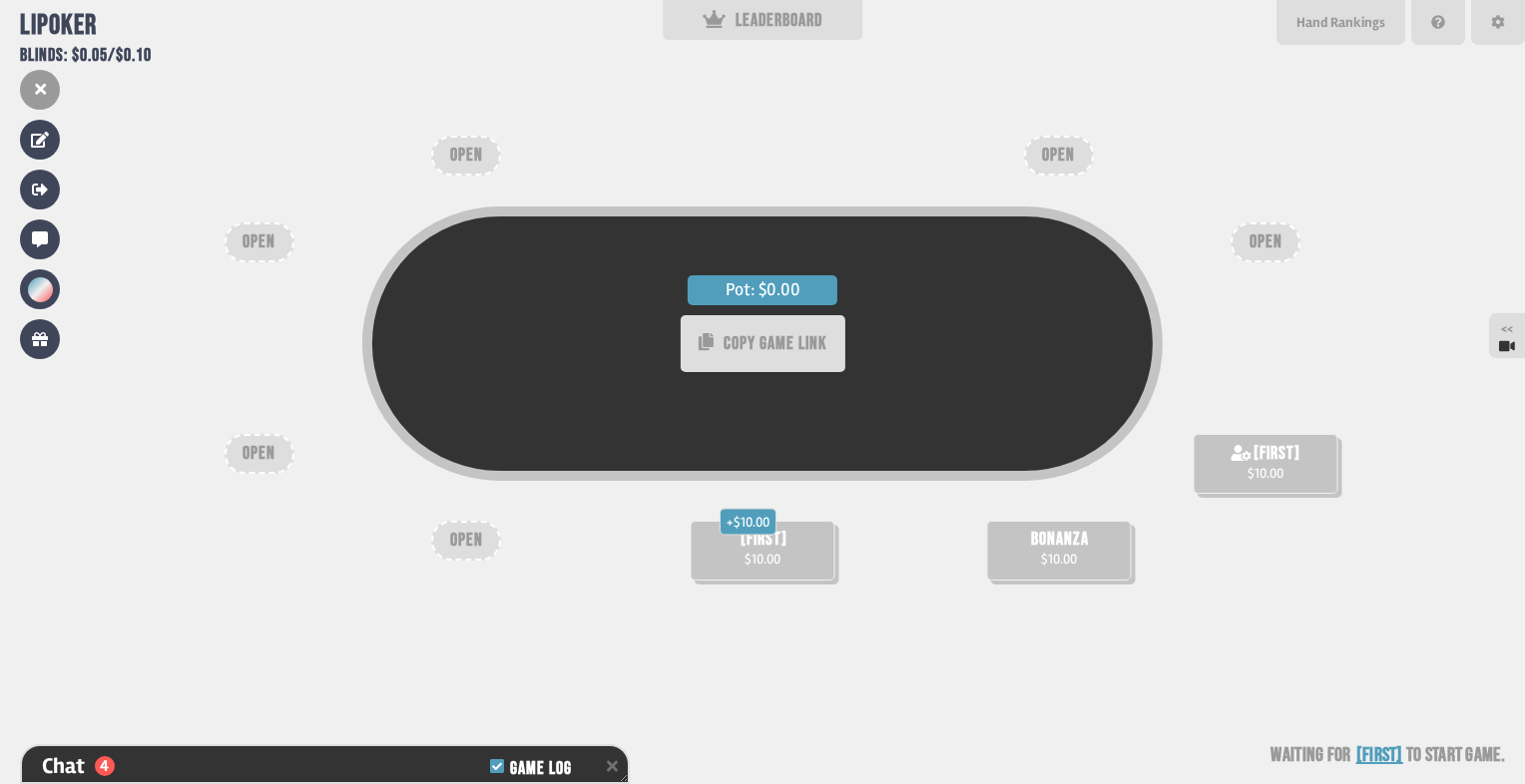click on "Pot: $0.00   COPY GAME LINK + $10.00 [FIRST] $10.00  [SECOND] $10.00  [THIRD] $10.00  OPEN OPEN OPEN OPEN OPEN OPEN Waiting for  [THIRD]  to   start game" at bounding box center [762, 392] 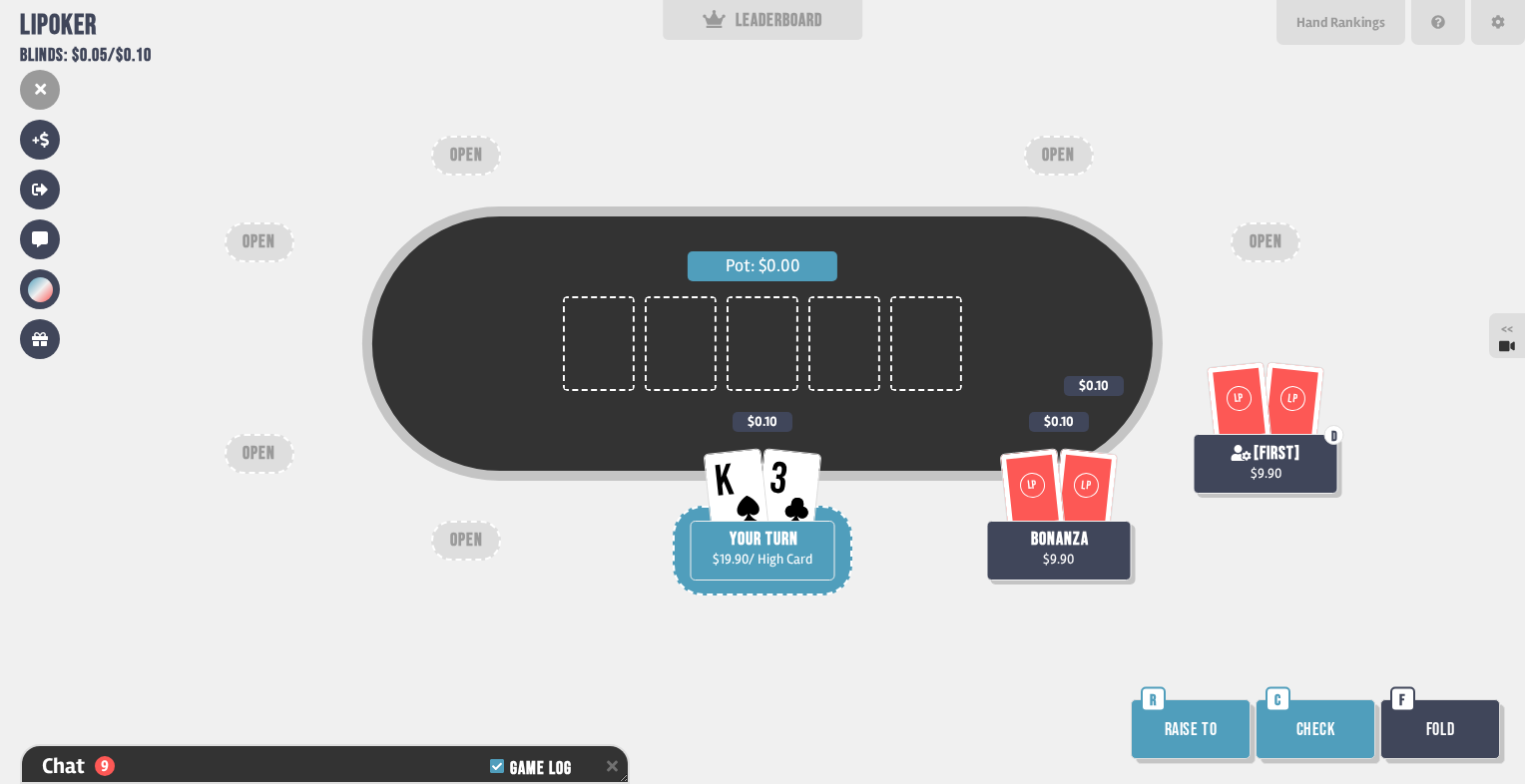 click on "Check" at bounding box center [1315, 729] 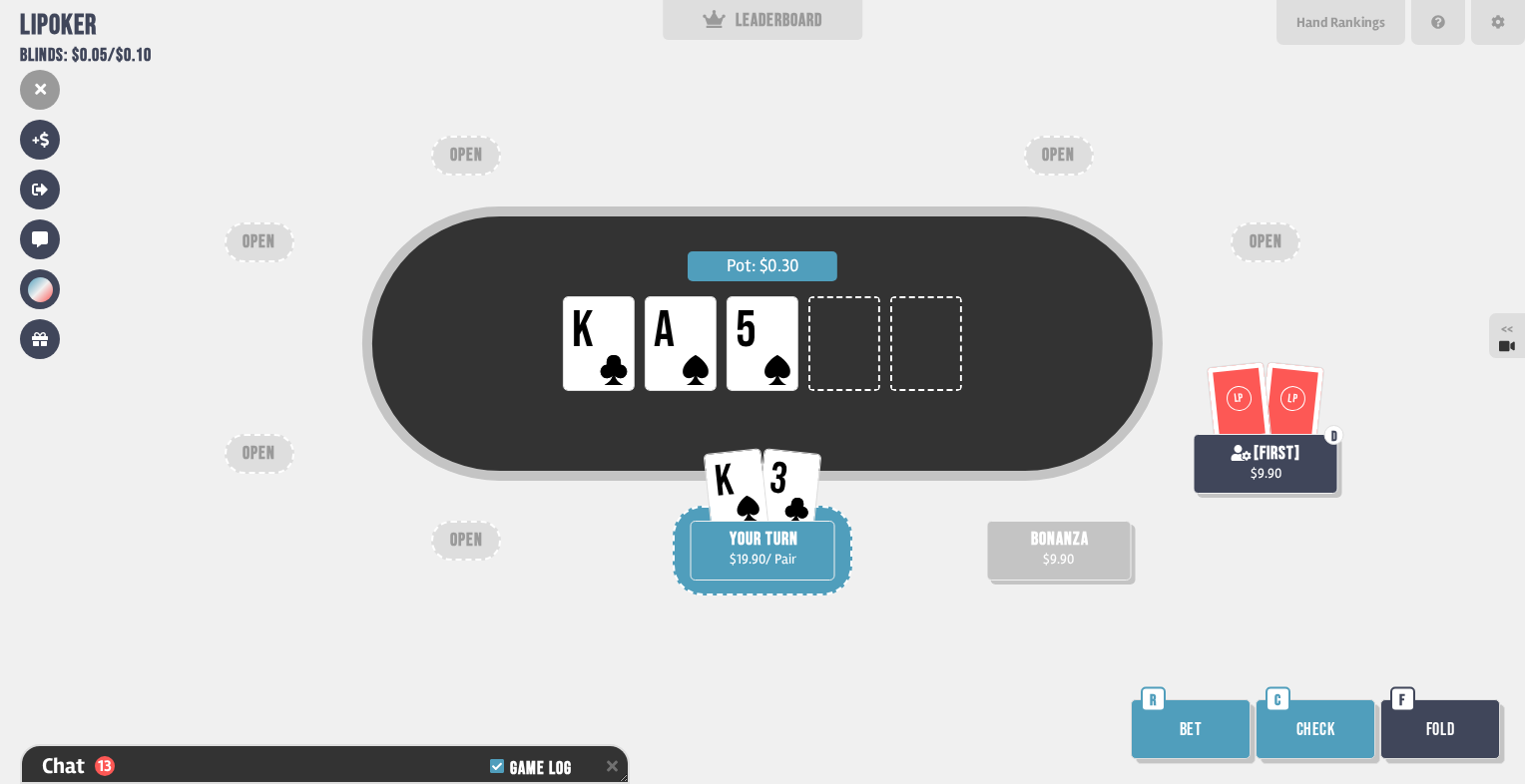 click on "Check" at bounding box center (1315, 729) 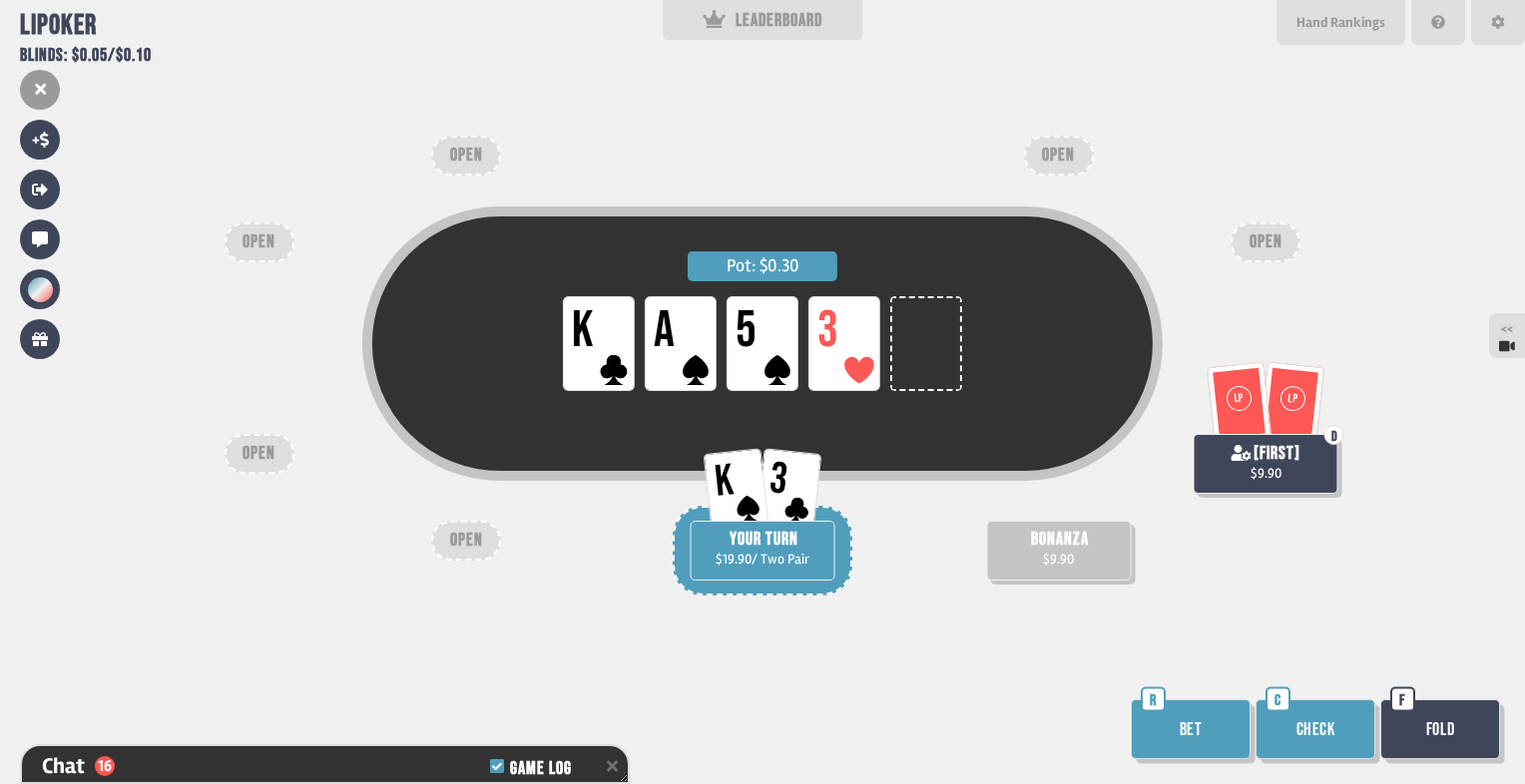 click on "Bet" at bounding box center (1191, 729) 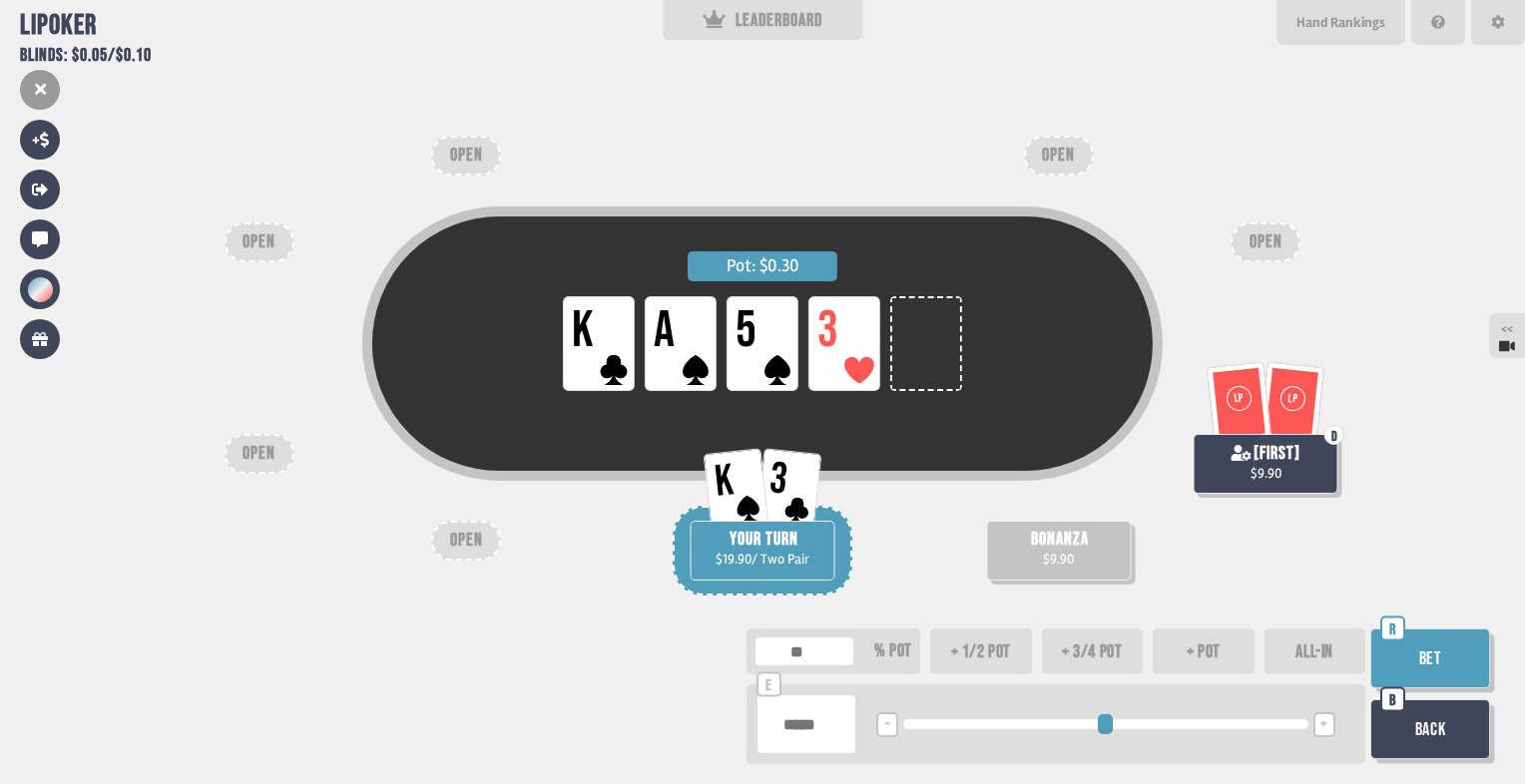 click on "+" at bounding box center (1323, 725) 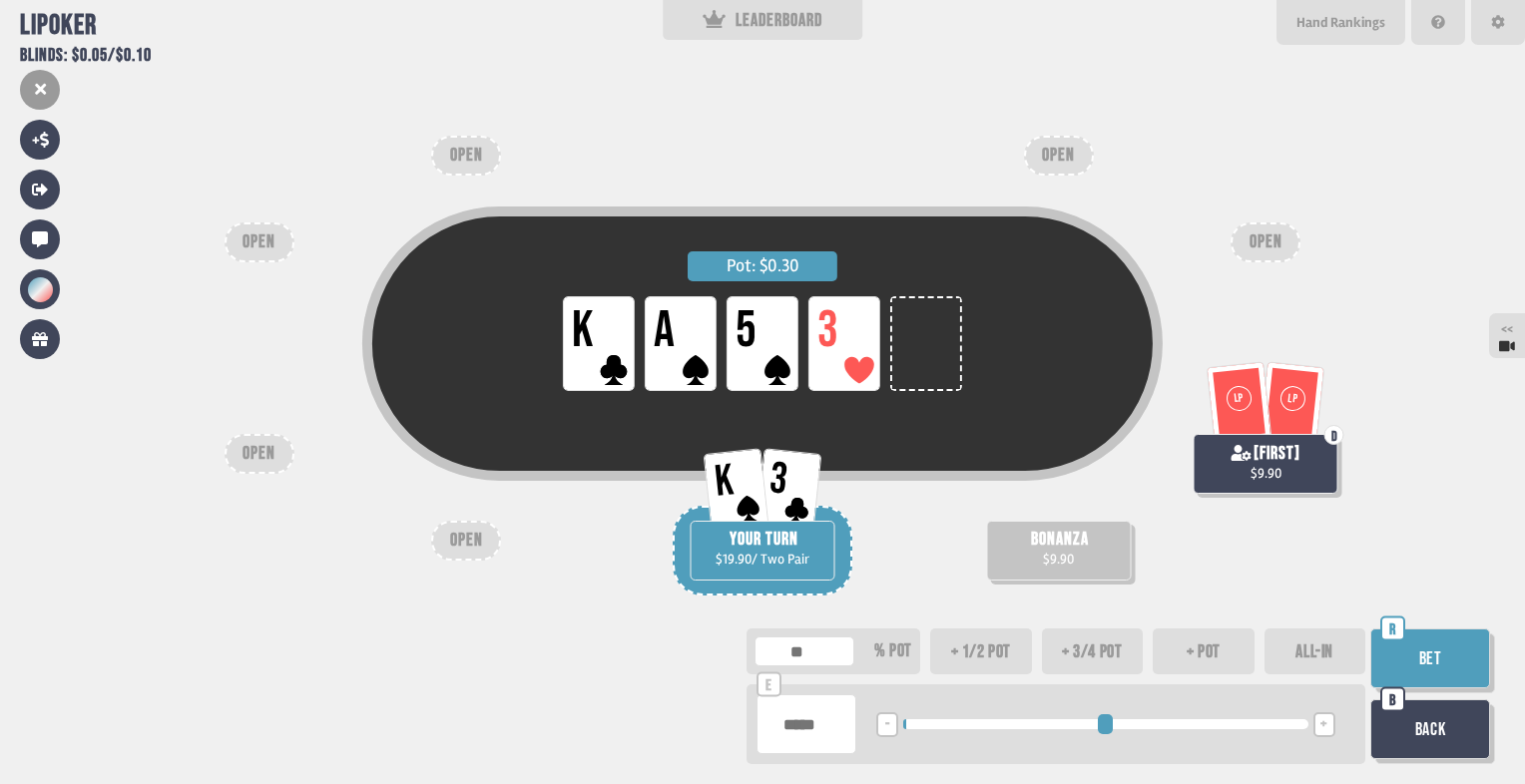 click on "+" at bounding box center [1324, 724] 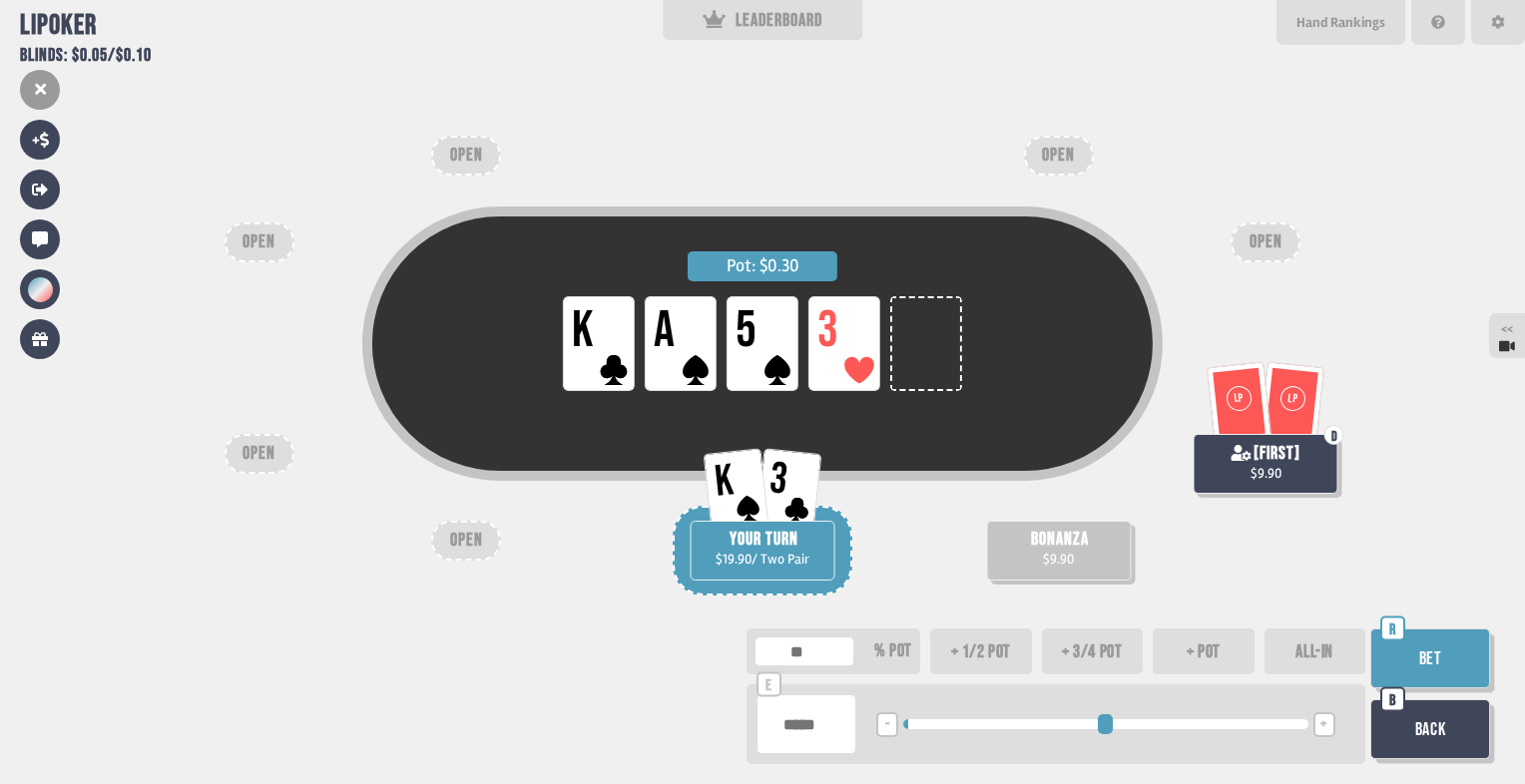click on "+" at bounding box center [1324, 724] 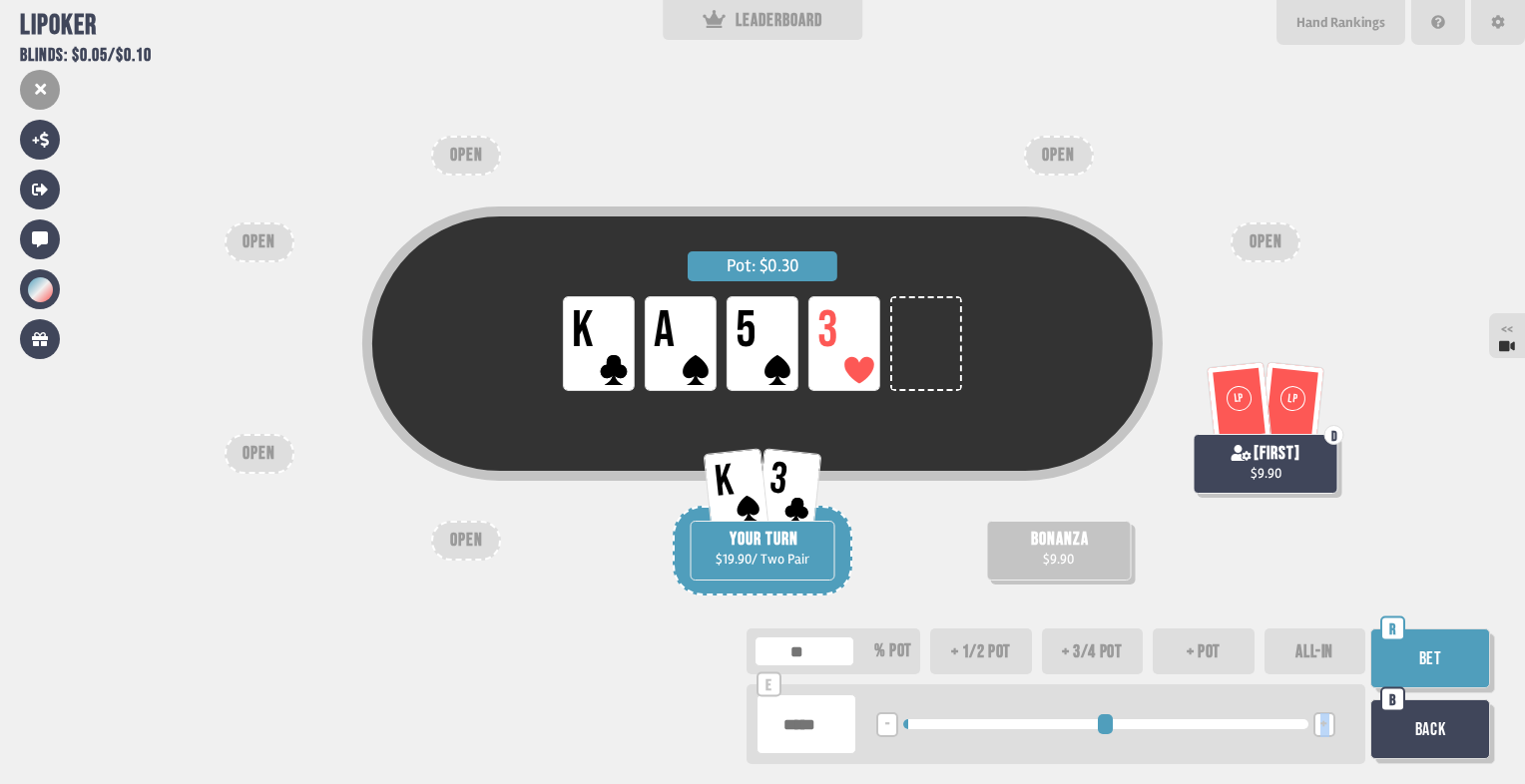 click on "+" at bounding box center [1324, 724] 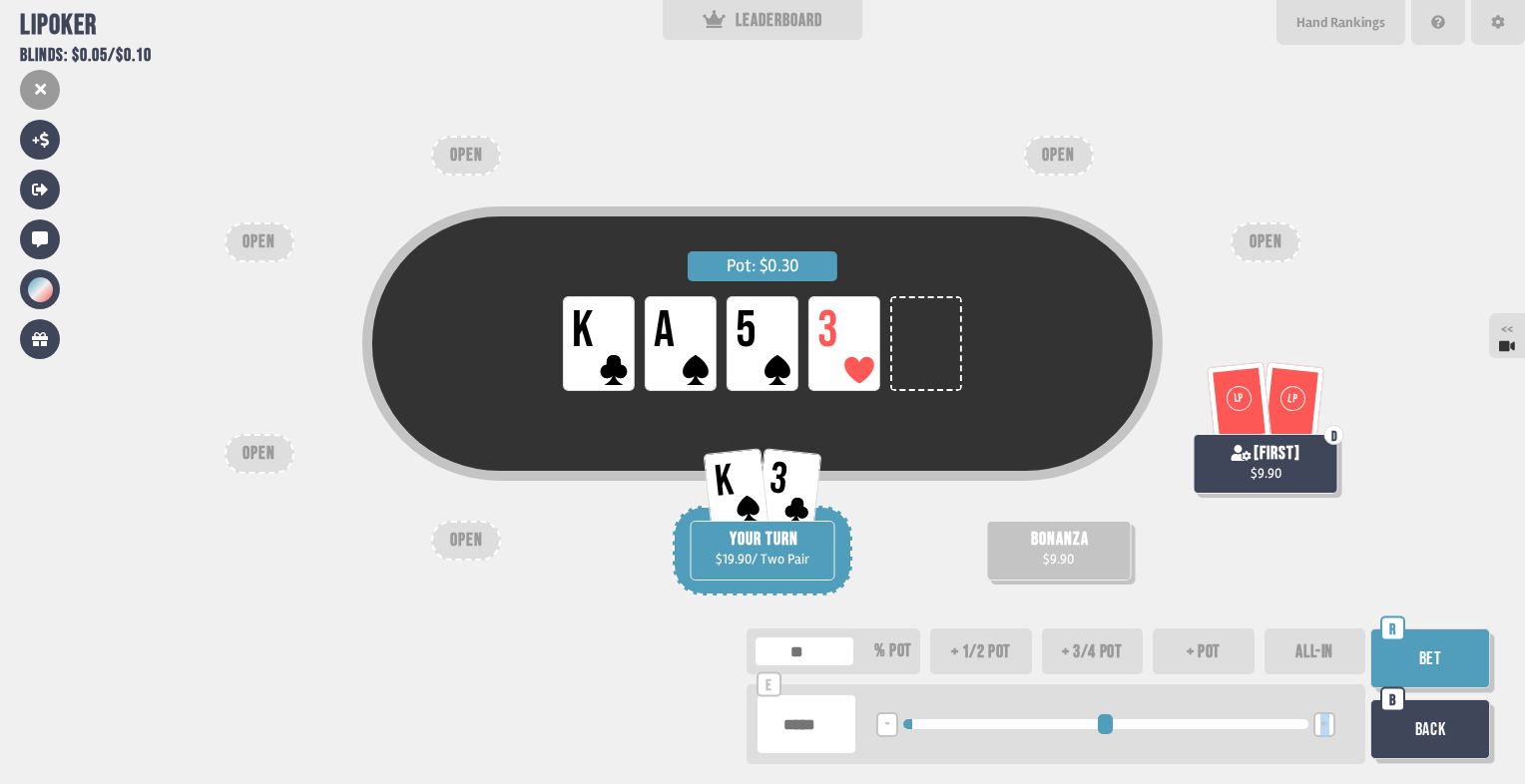 click on "+" at bounding box center (1324, 724) 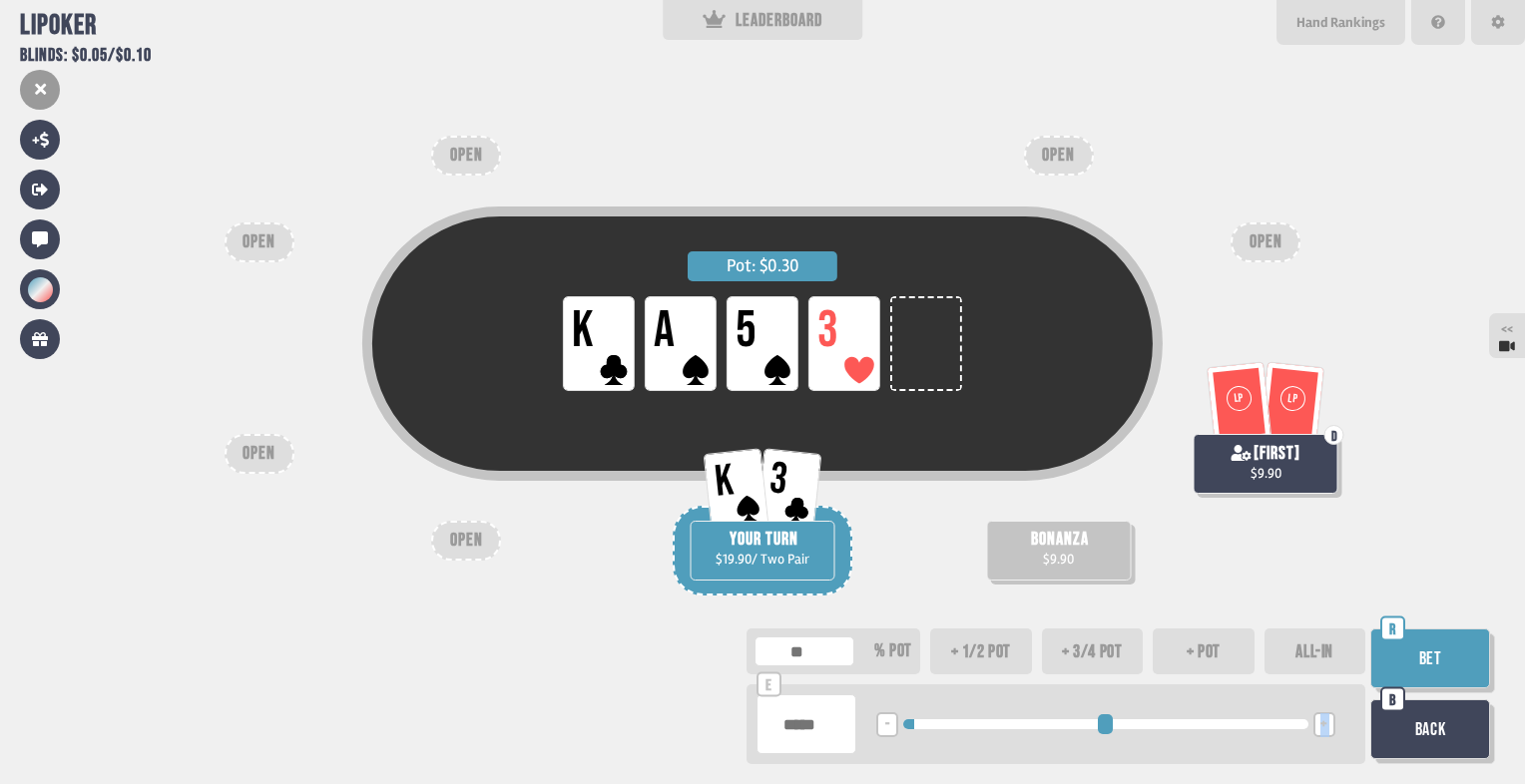 click on "+" at bounding box center (1324, 724) 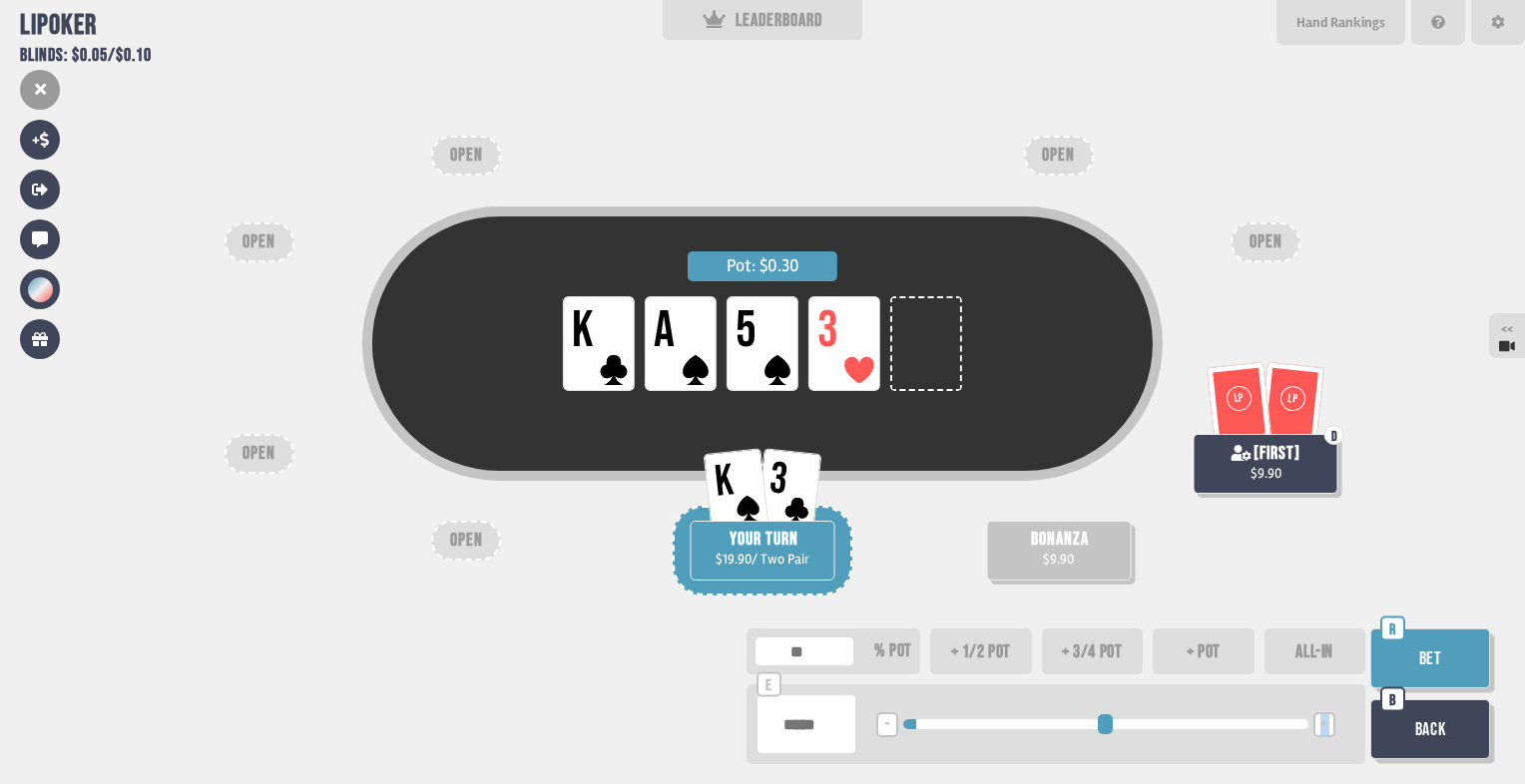 click on "+" at bounding box center [1324, 724] 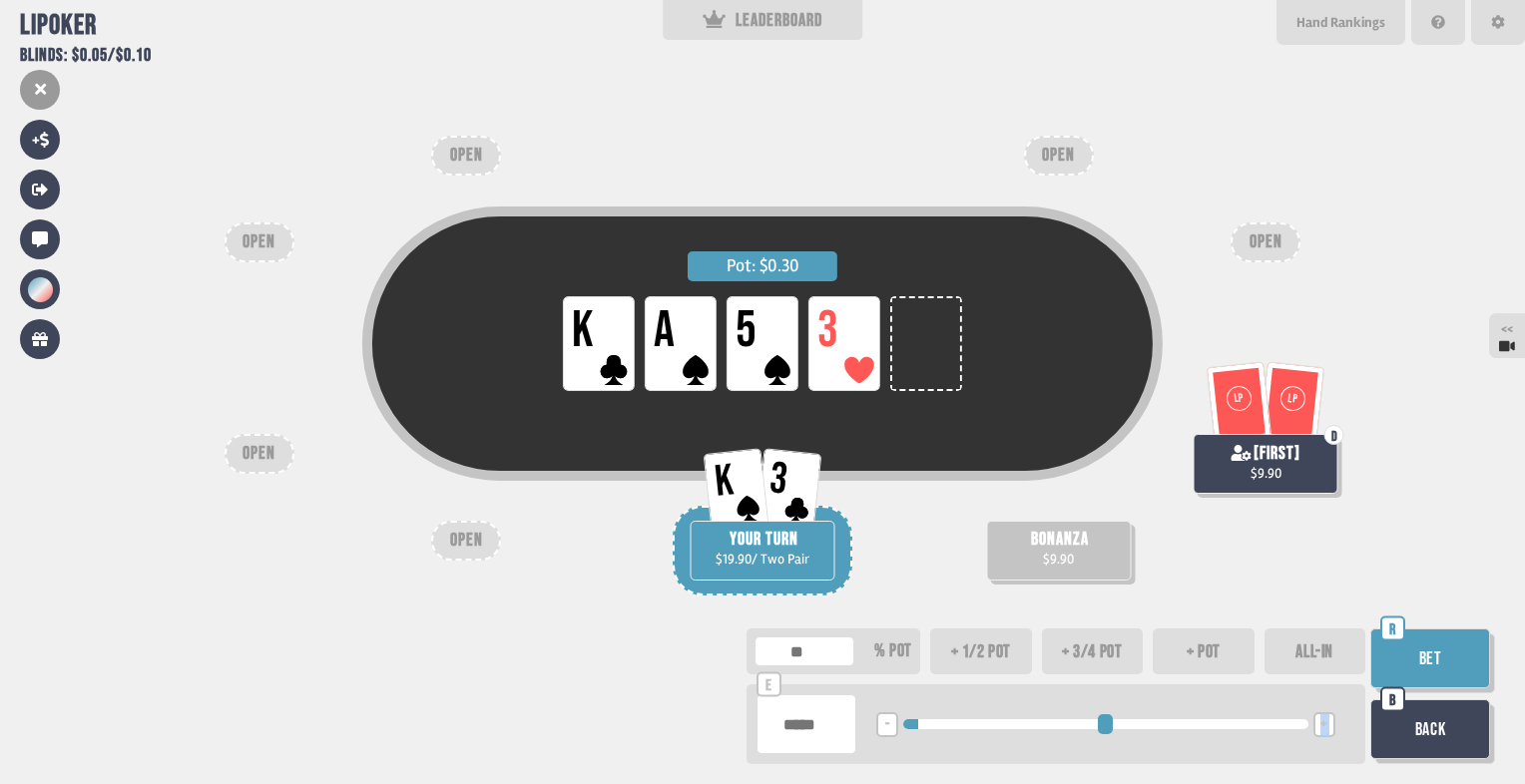 click on "+" at bounding box center (1324, 724) 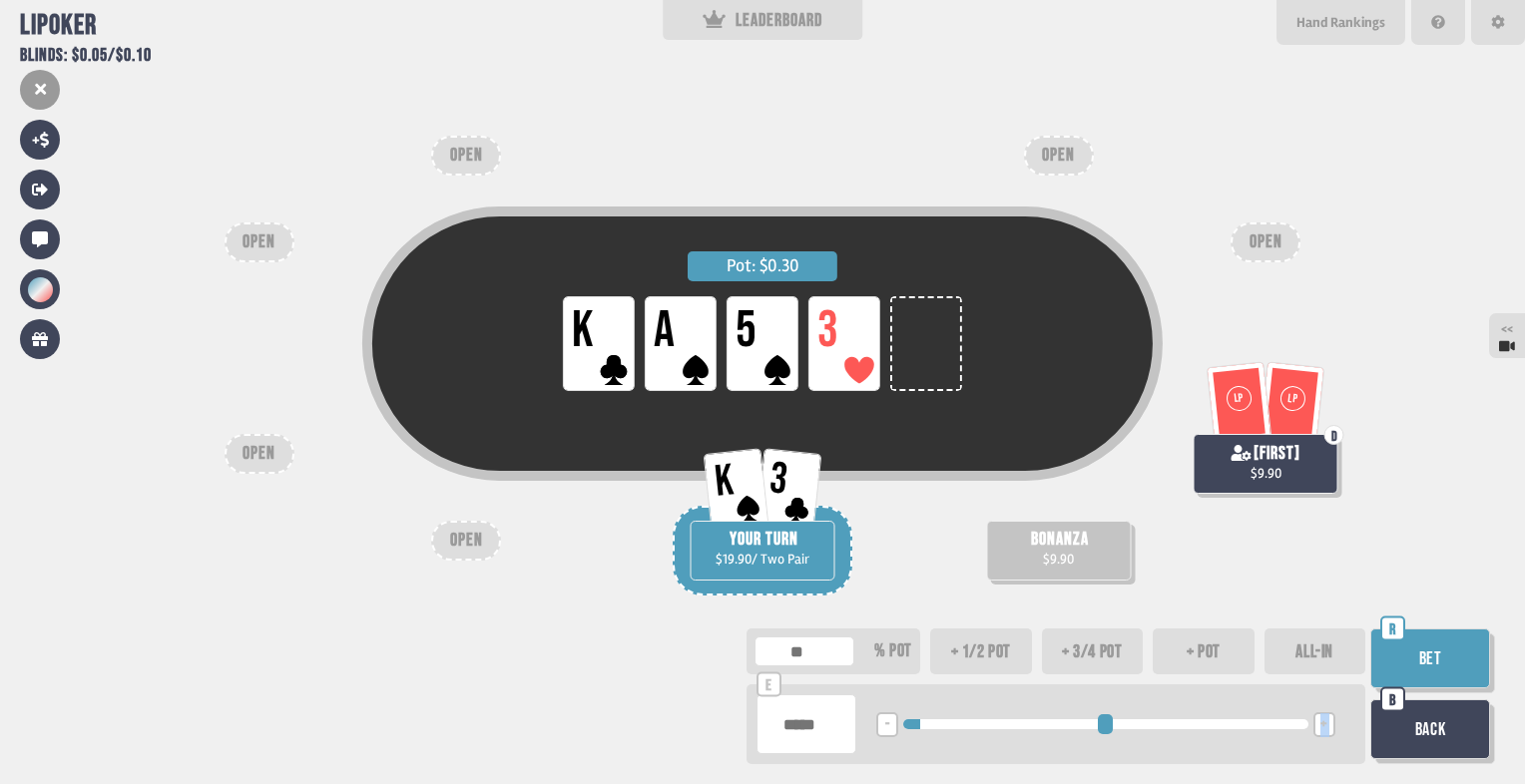 click on "+" at bounding box center (1324, 724) 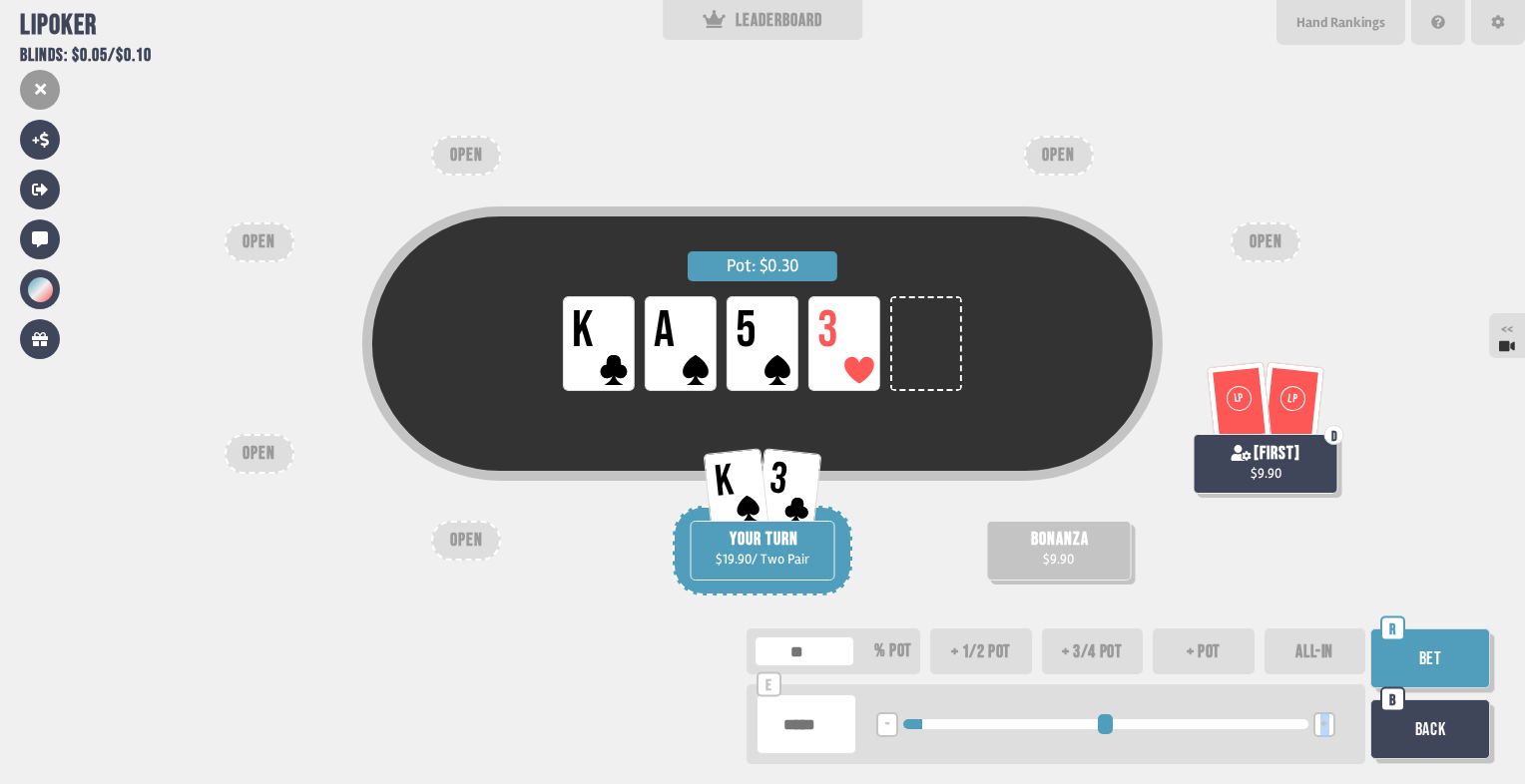drag, startPoint x: 1330, startPoint y: 724, endPoint x: 1449, endPoint y: 669, distance: 131.09539 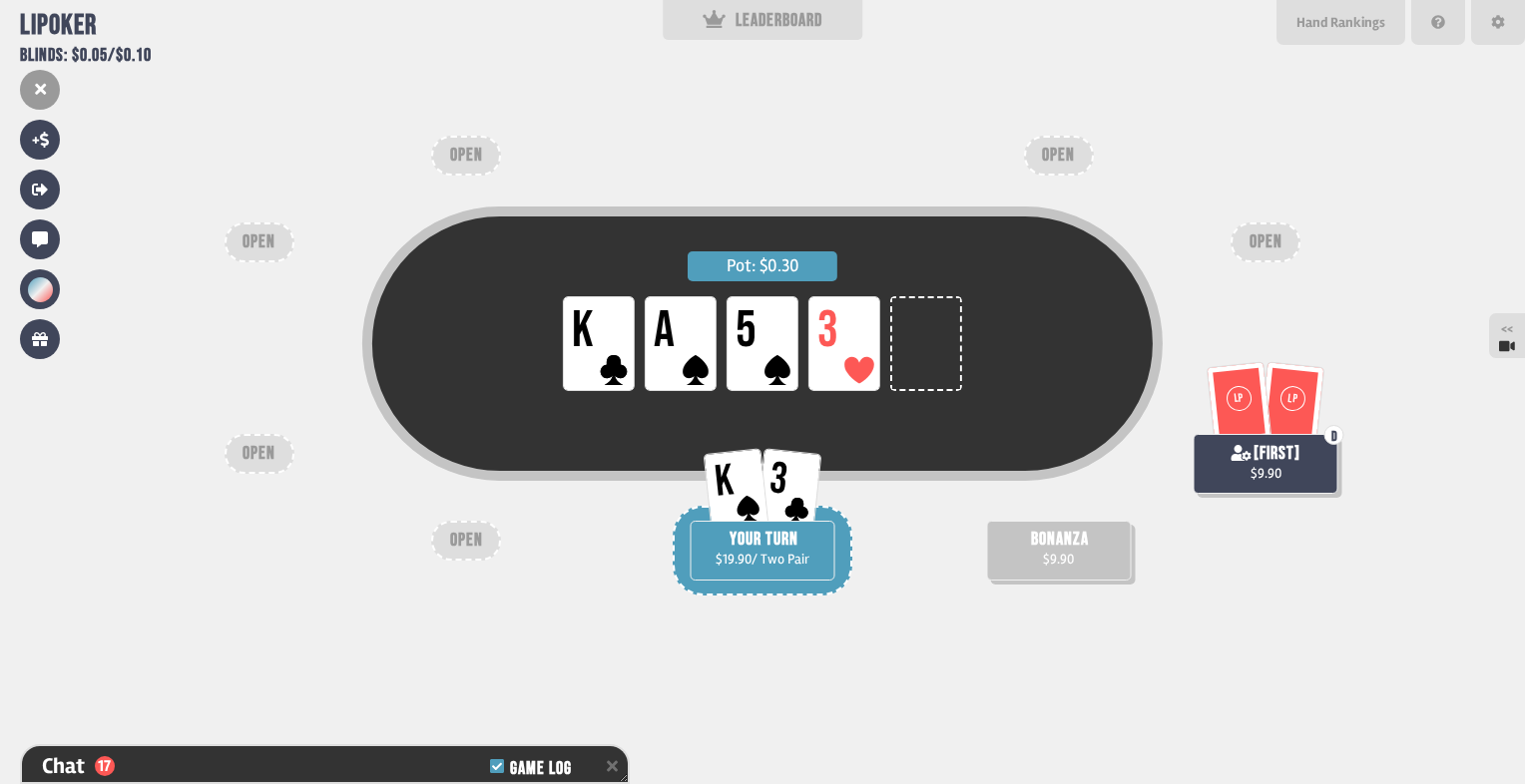 scroll, scrollTop: 606, scrollLeft: 0, axis: vertical 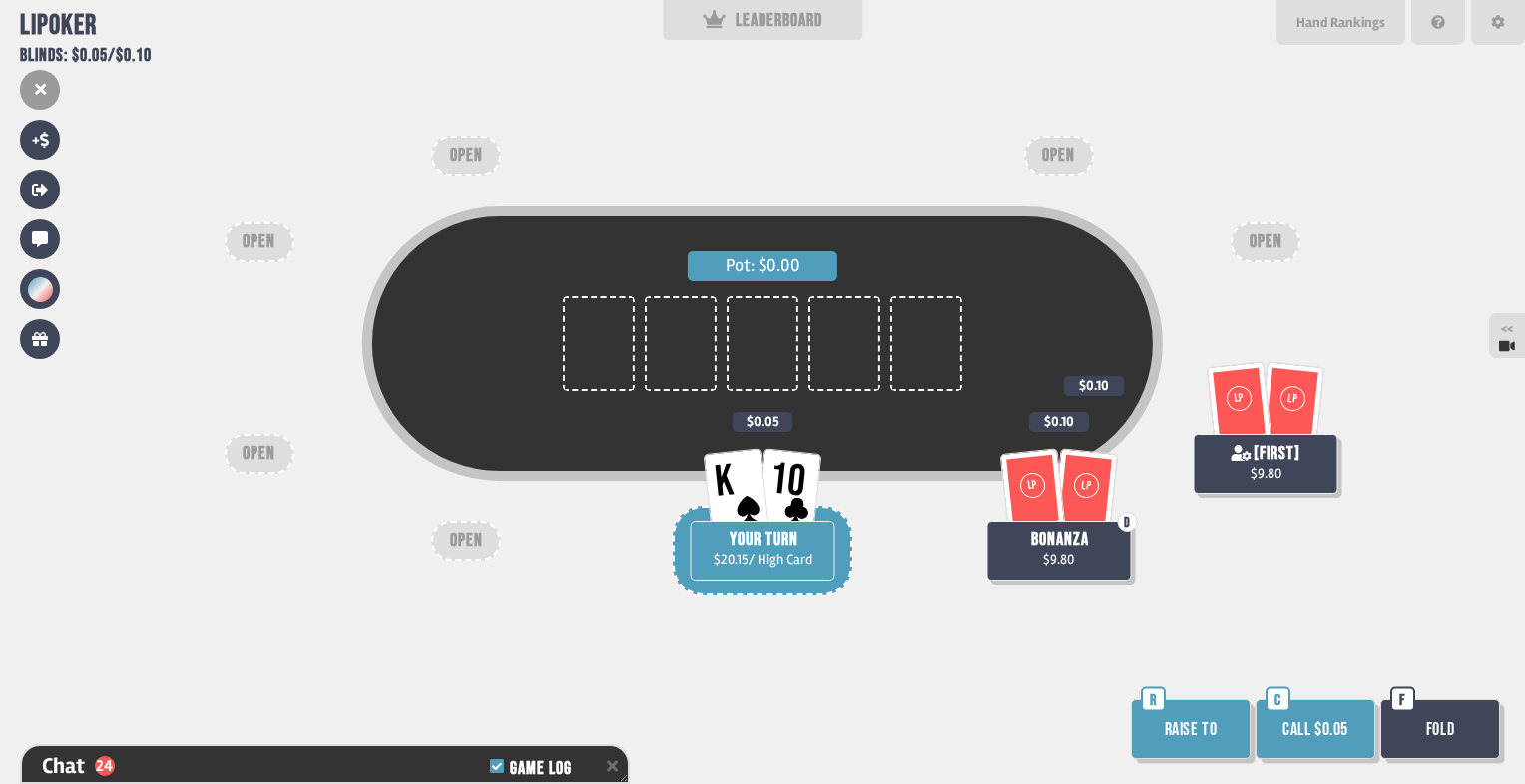 click on "Call $0.05" at bounding box center [1315, 729] 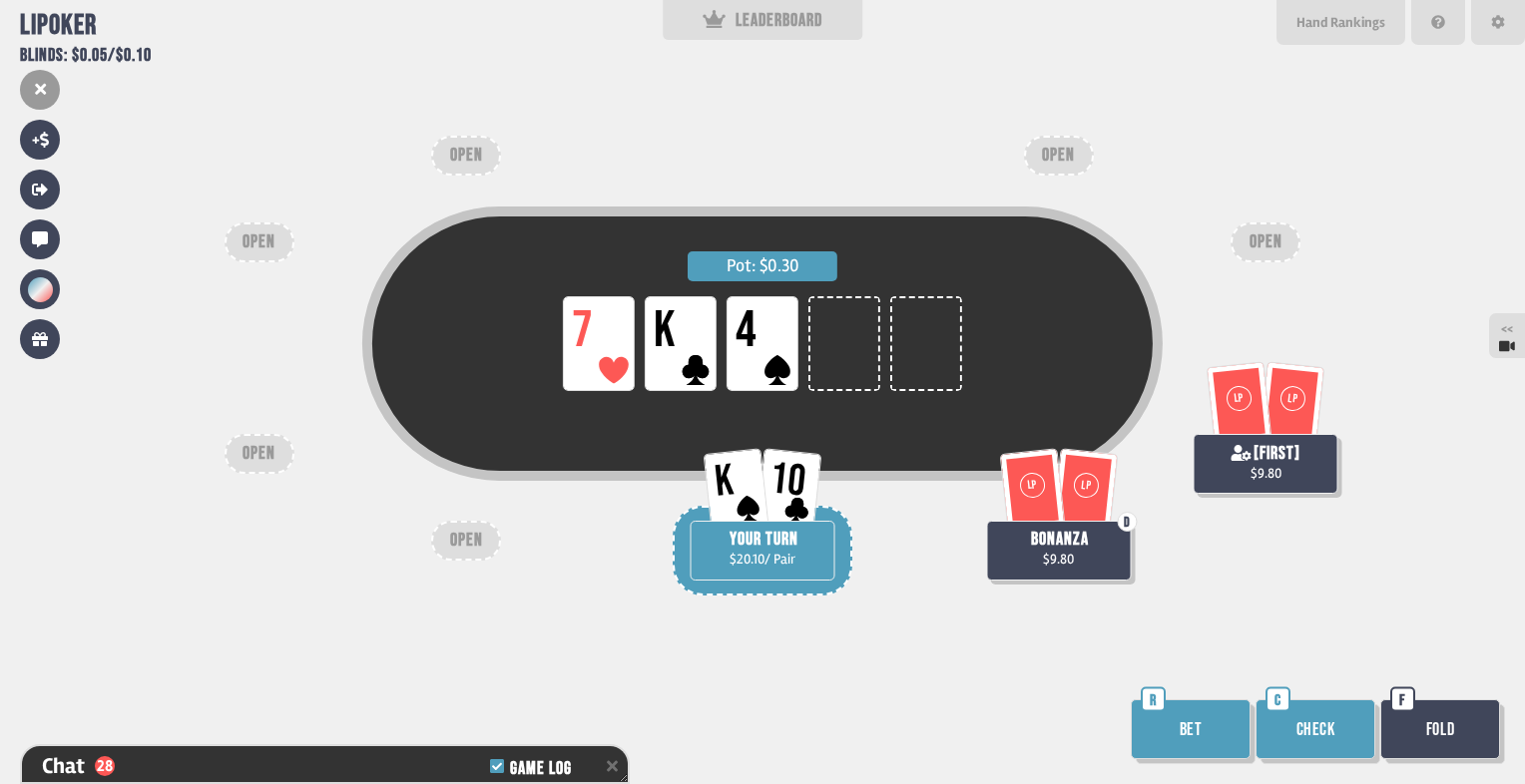 click on "Bet" at bounding box center [1191, 729] 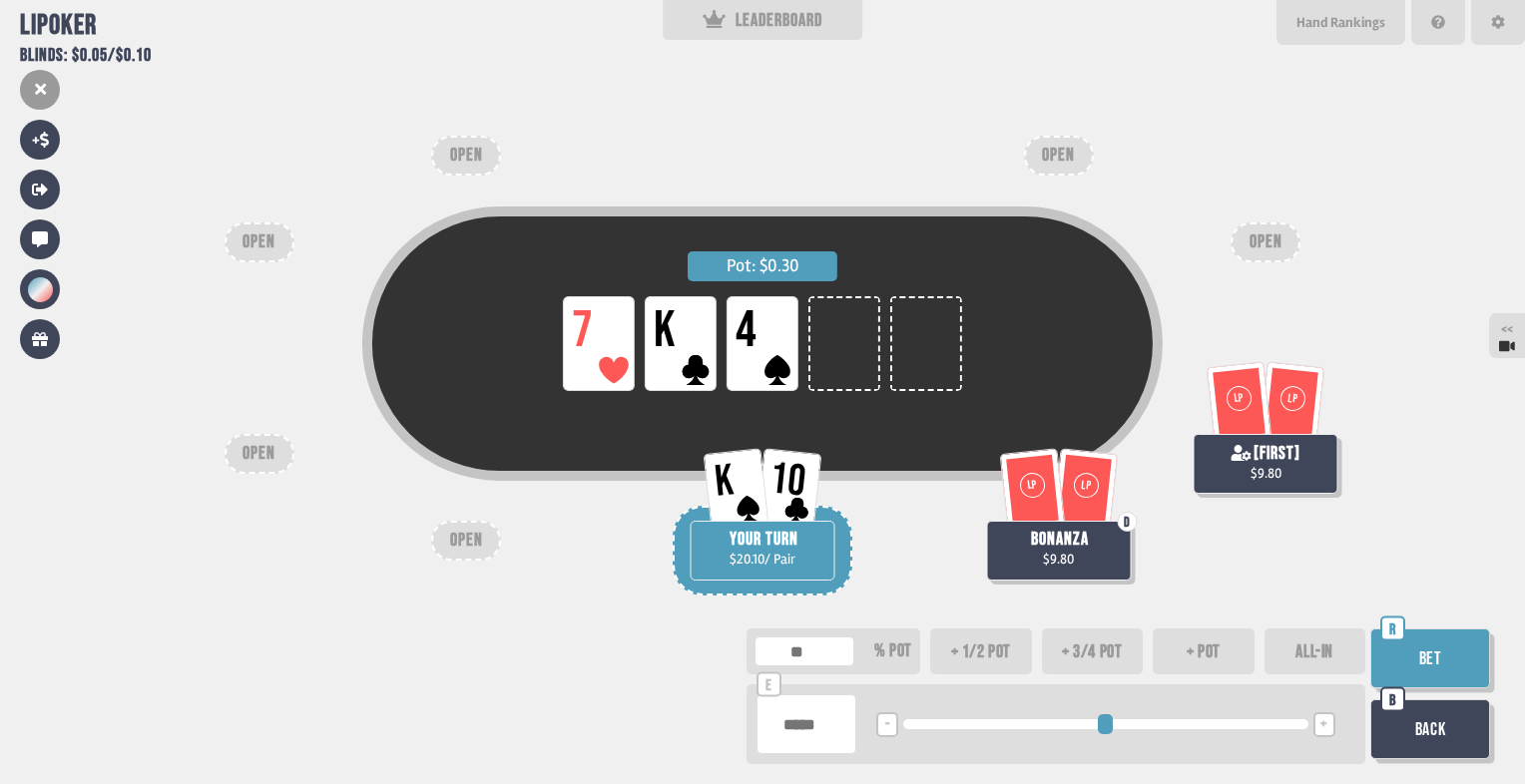 click on "+" at bounding box center [1323, 725] 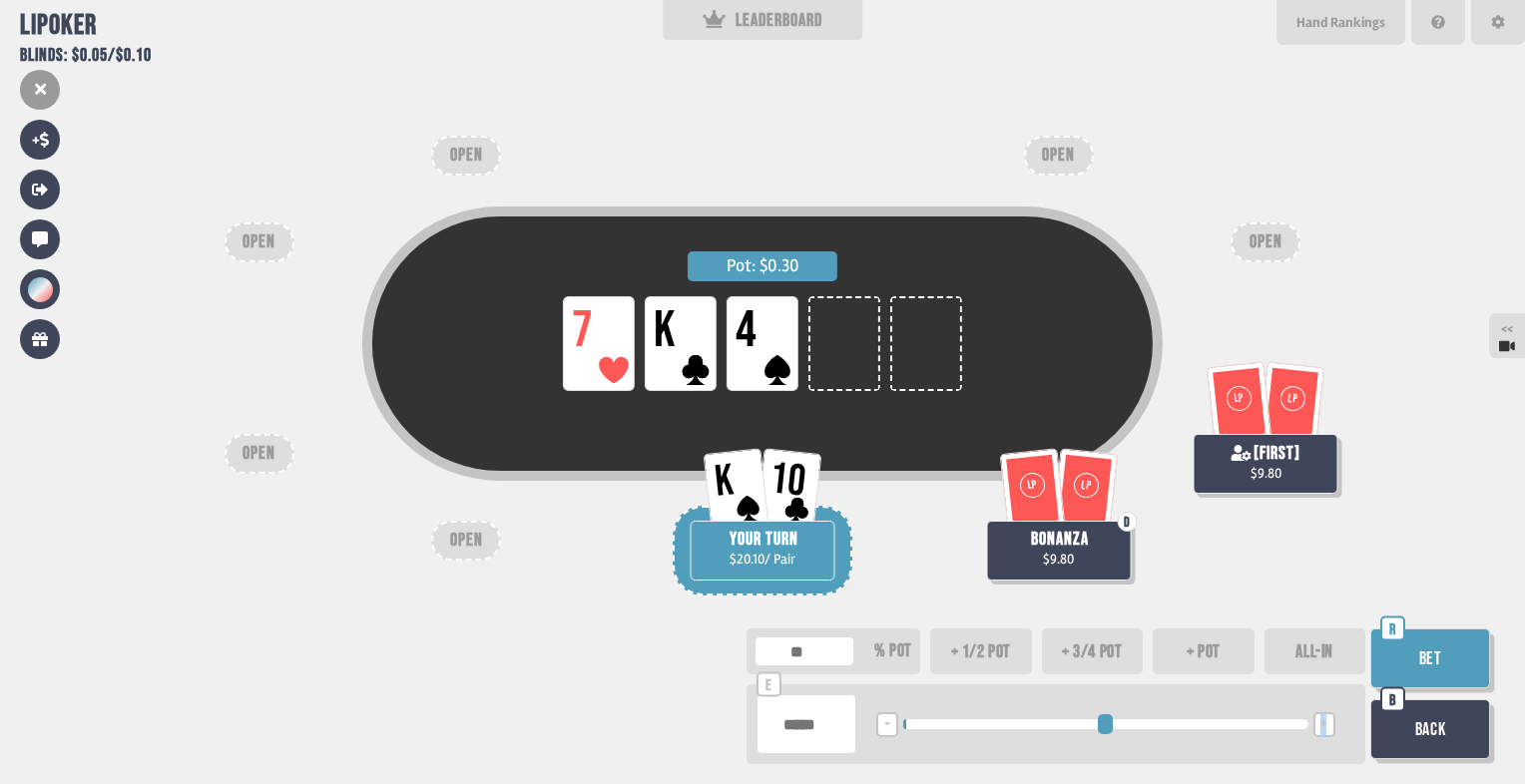 click on "+" at bounding box center (1323, 725) 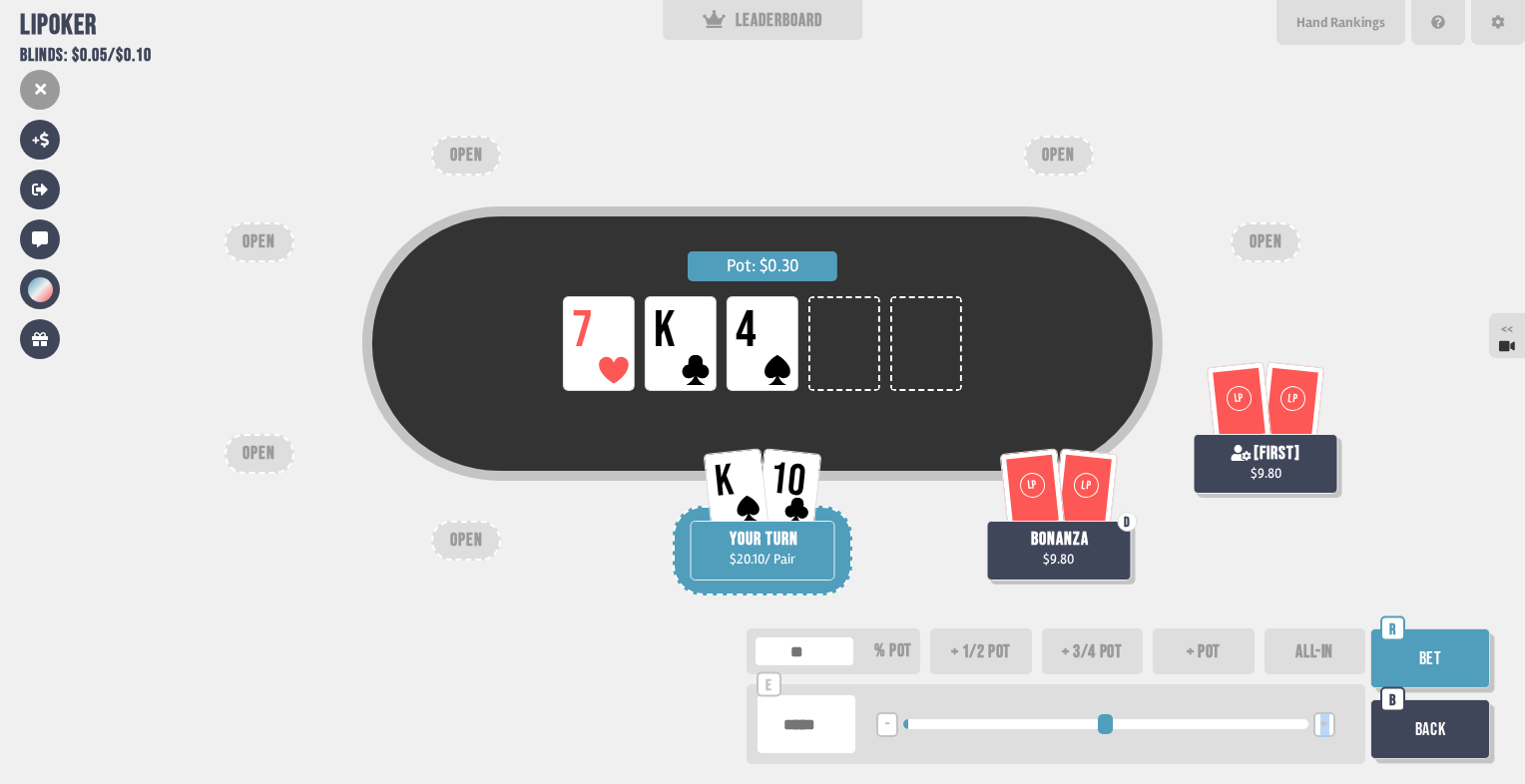 click on "+" at bounding box center [1323, 725] 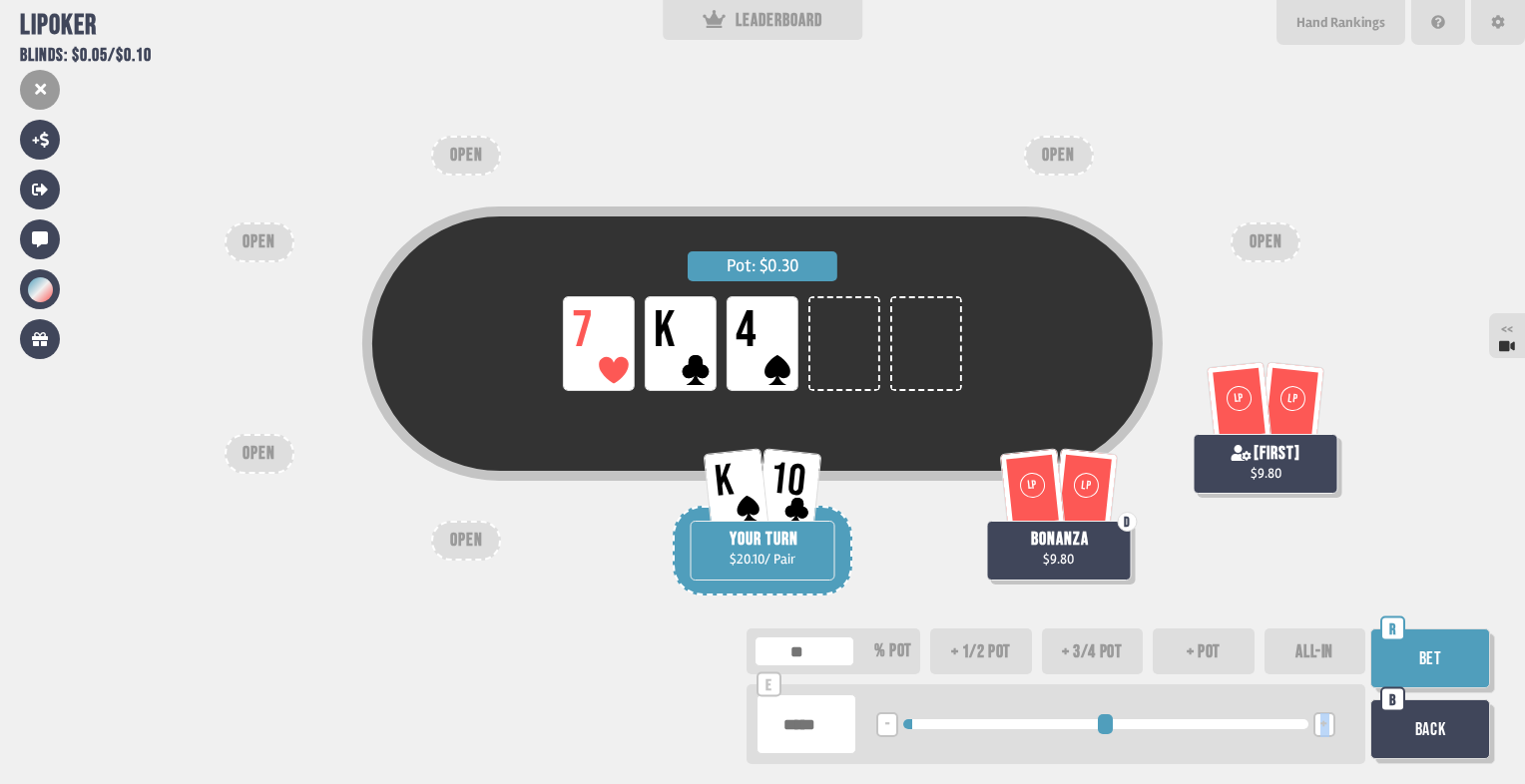 click on "+" at bounding box center (1323, 725) 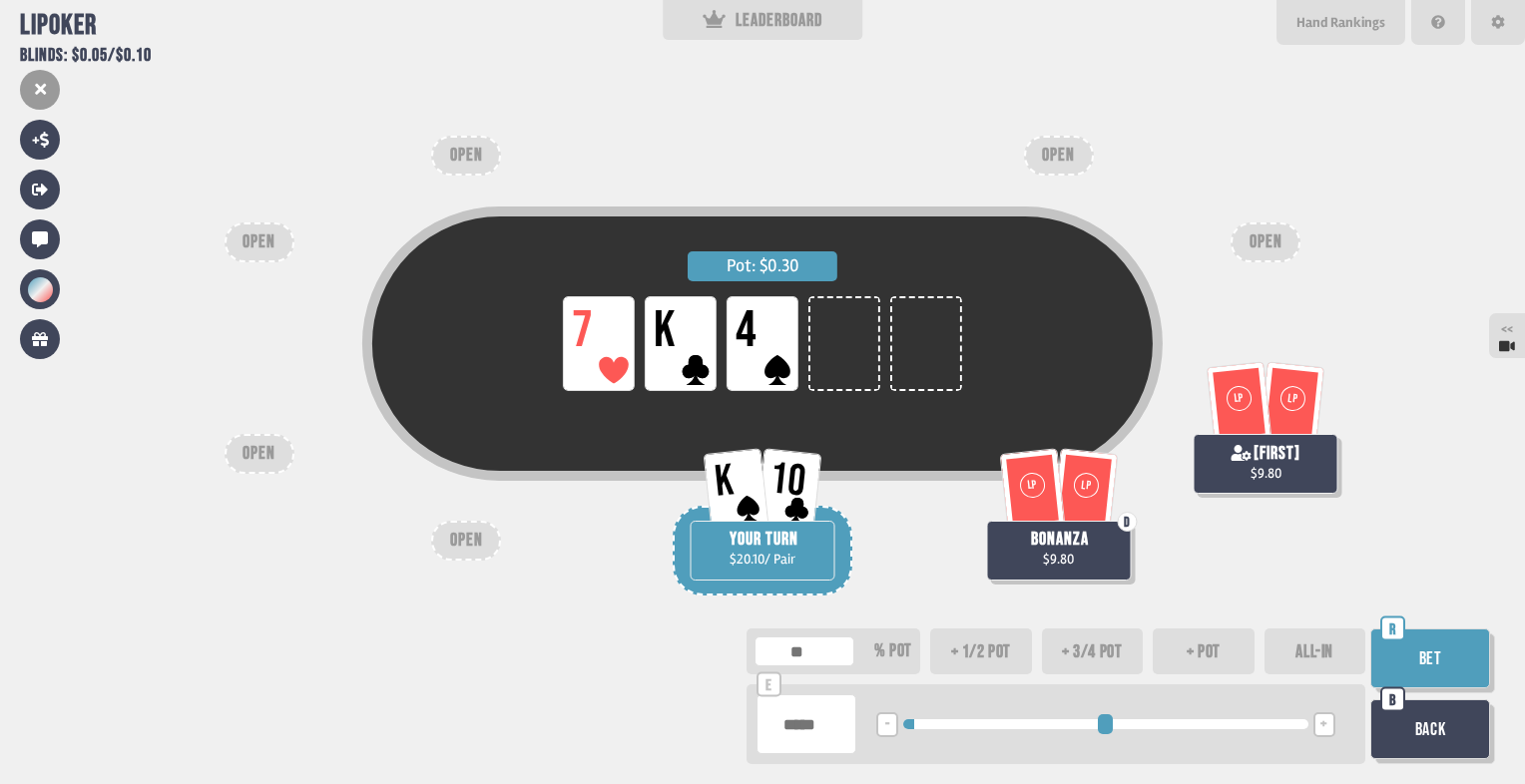 click on "-" at bounding box center (887, 724) 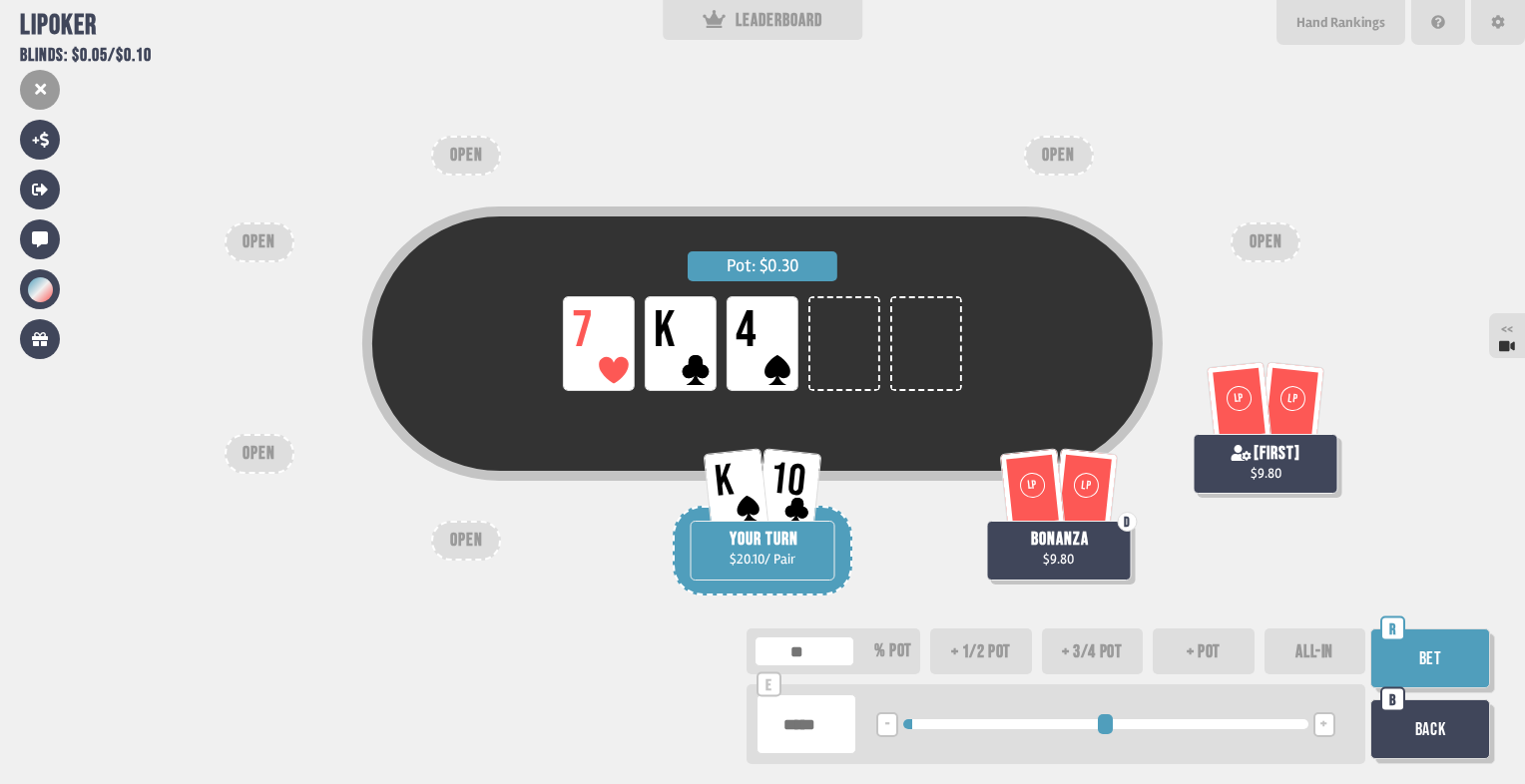 click on "-" at bounding box center [887, 724] 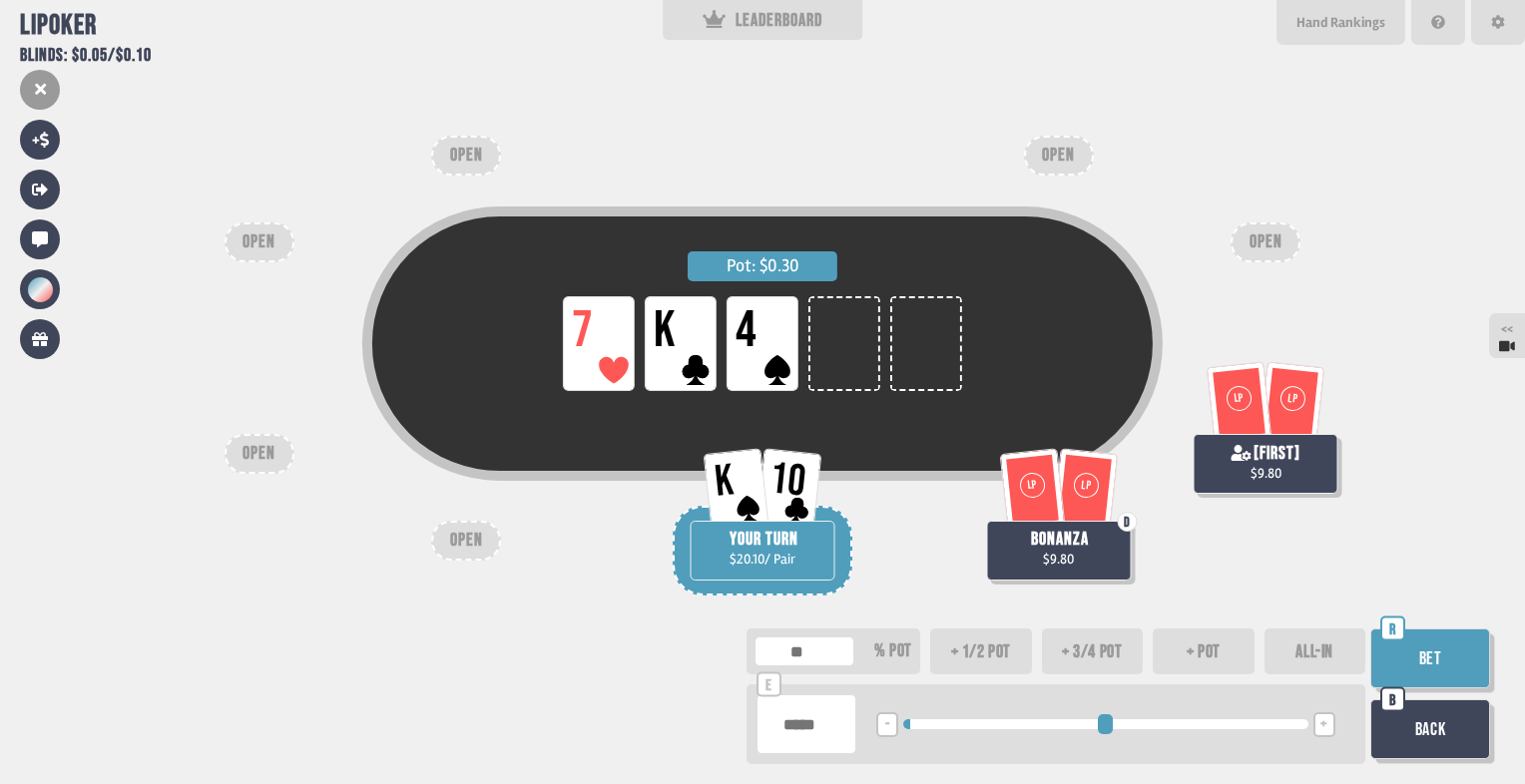 click on "-" at bounding box center (887, 724) 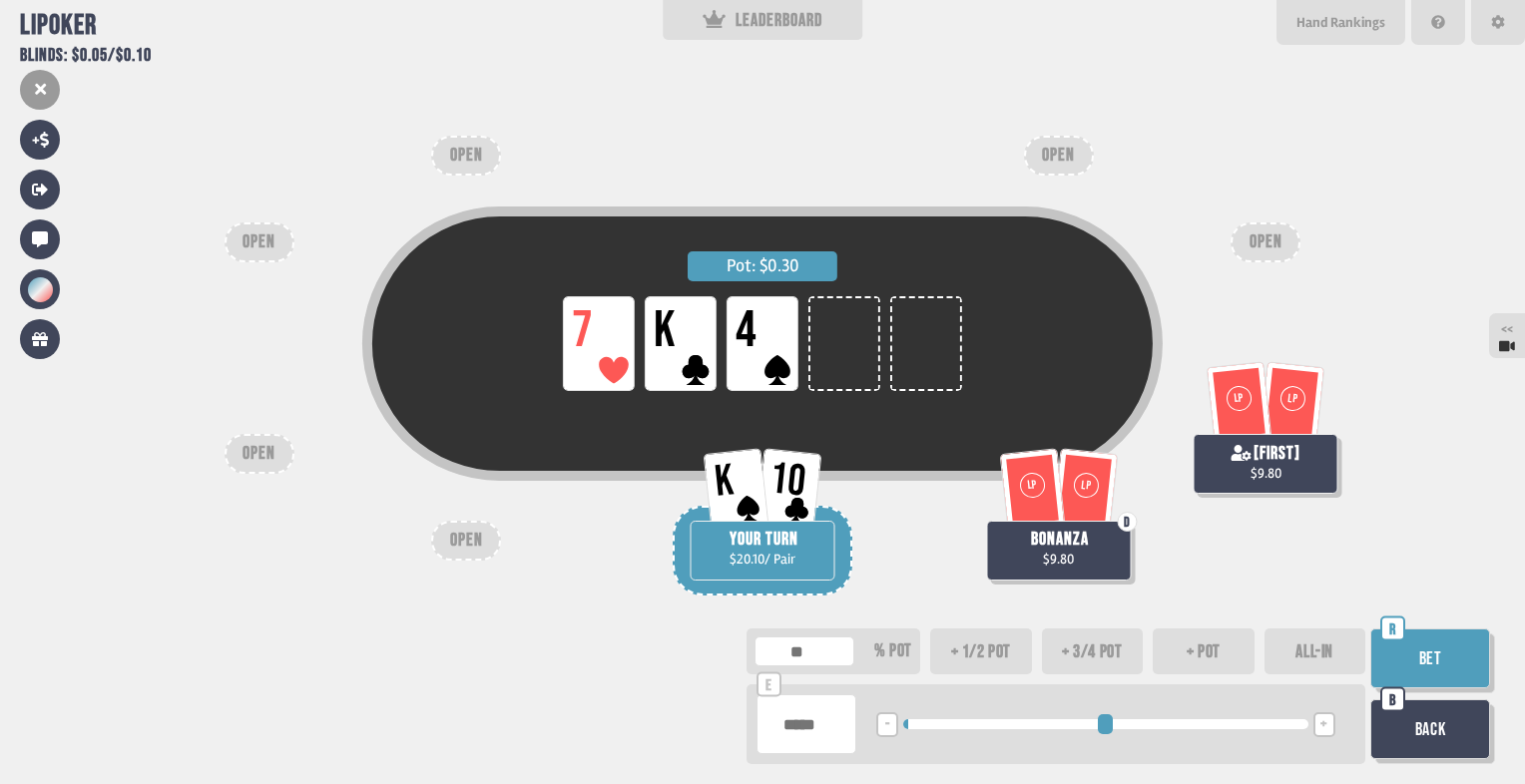 click on "Bet" at bounding box center (1430, 658) 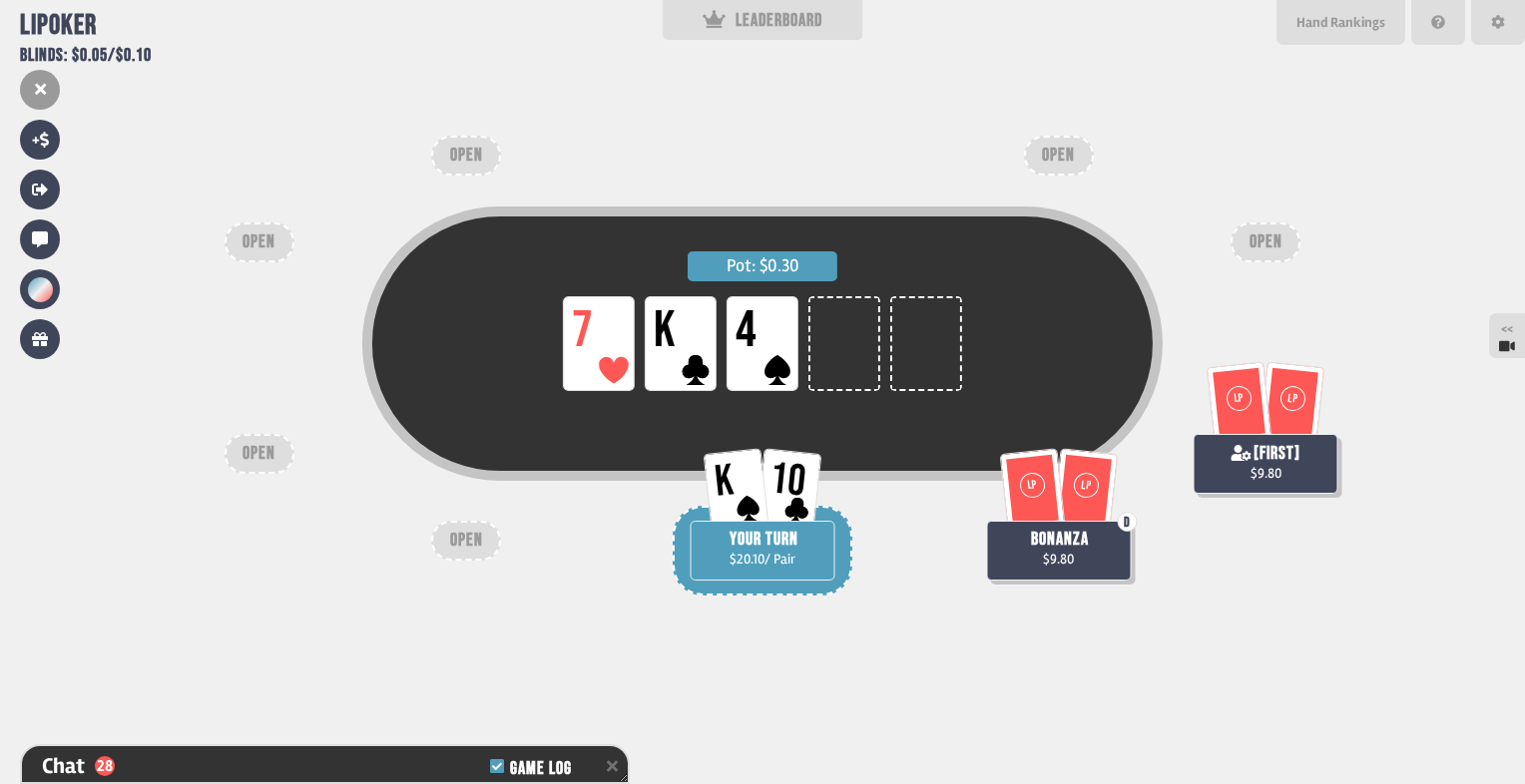 scroll, scrollTop: 954, scrollLeft: 0, axis: vertical 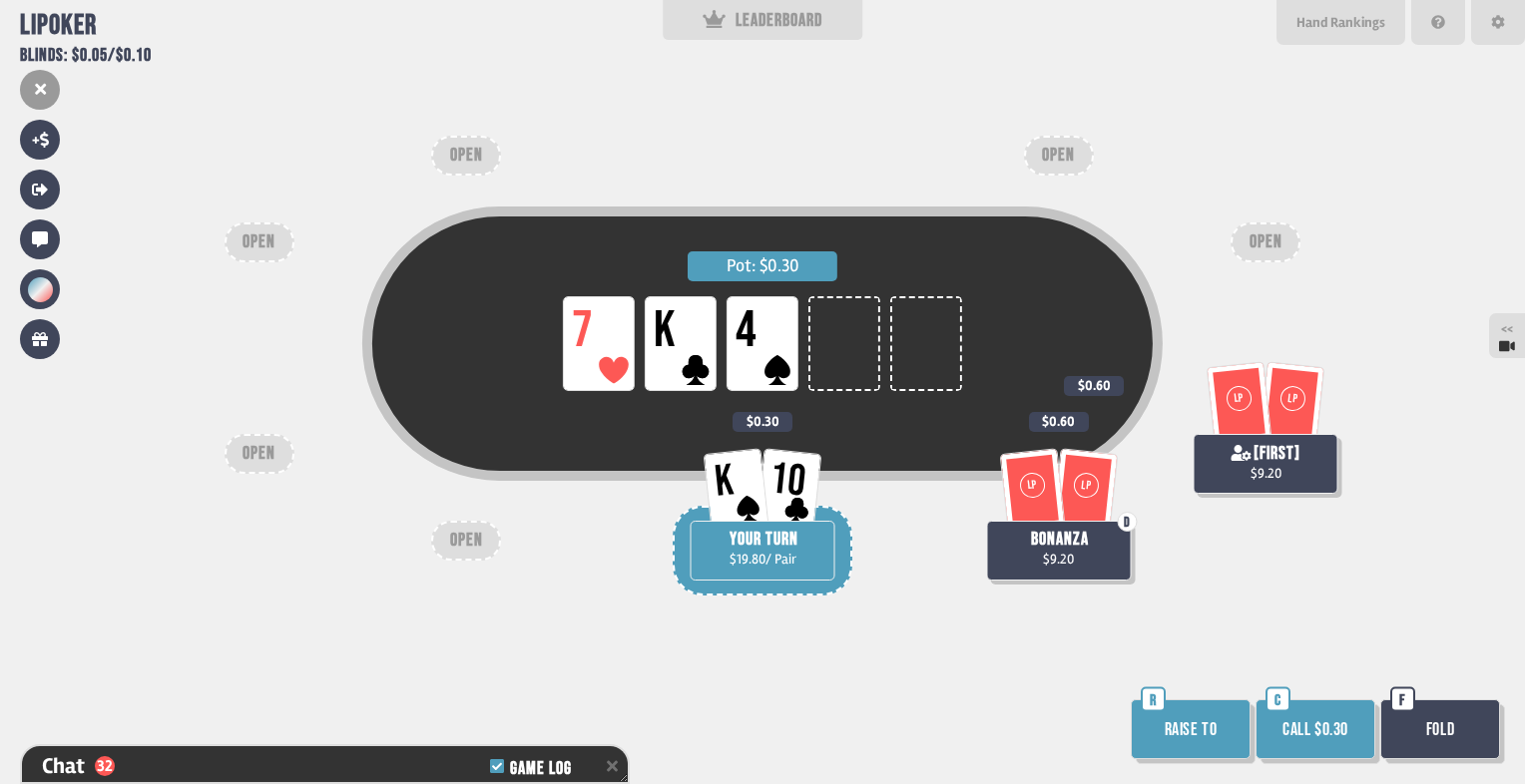 click on "Call $0.30" at bounding box center [1315, 729] 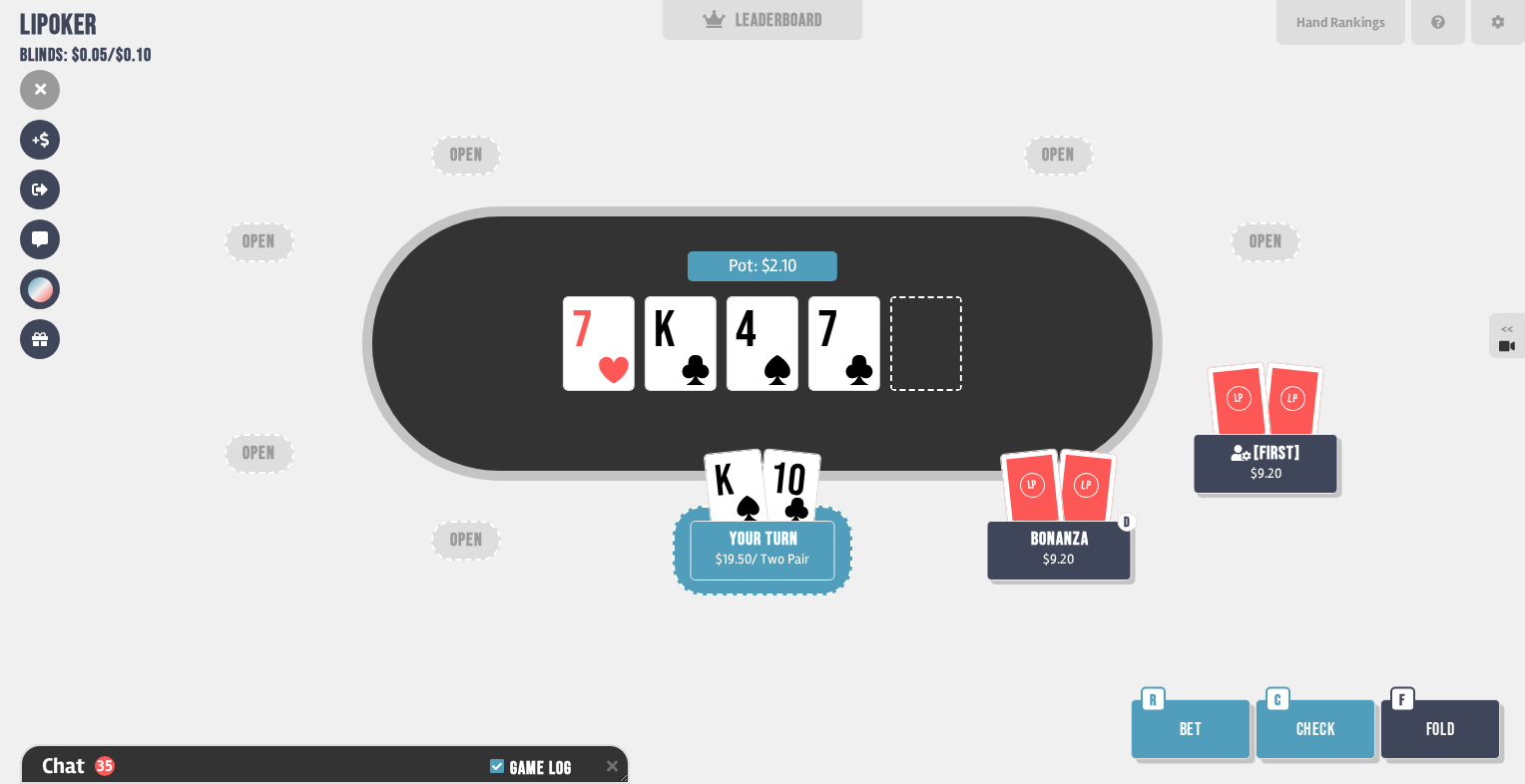 click on "Check" at bounding box center [1315, 729] 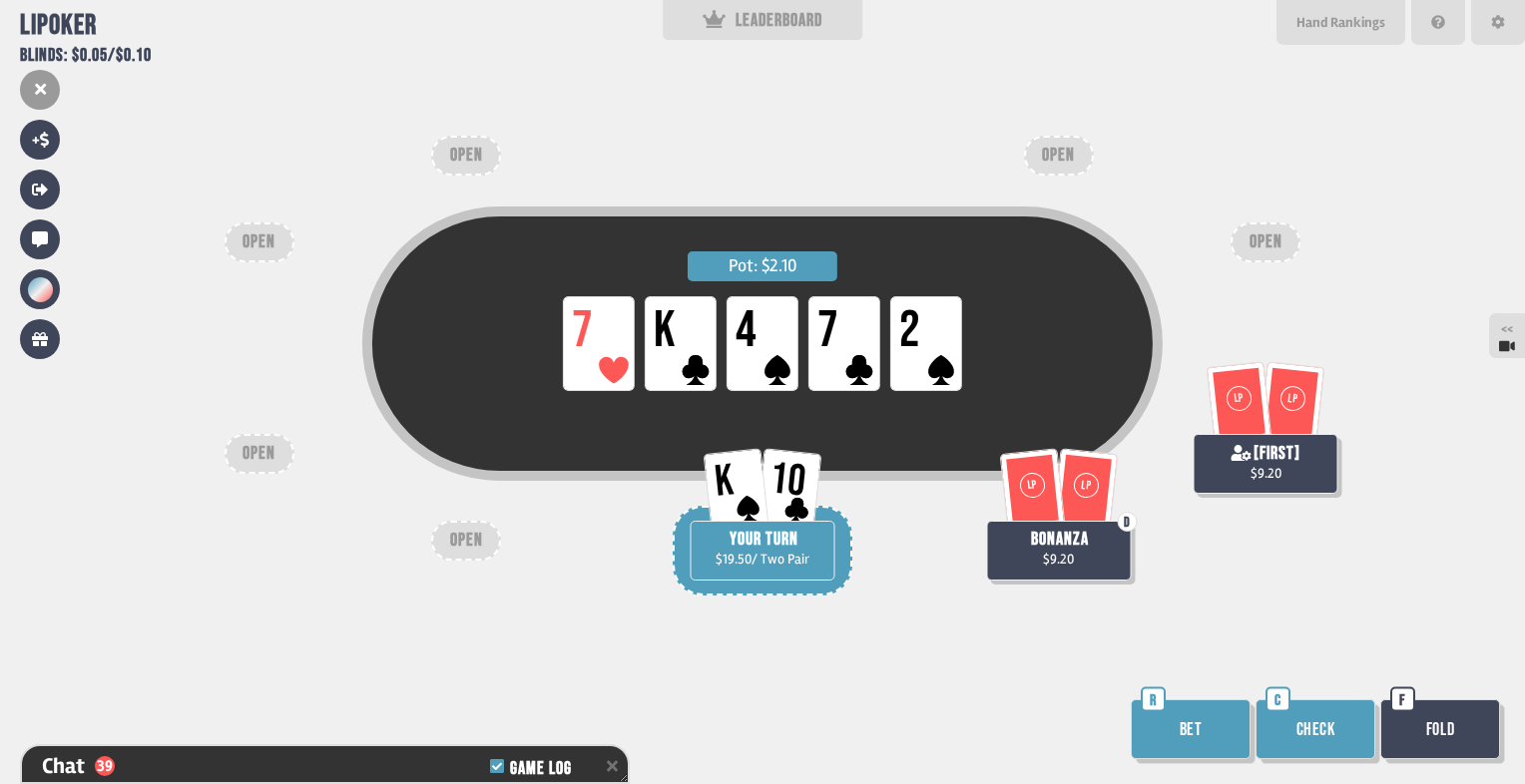 click on "Check" at bounding box center (1315, 729) 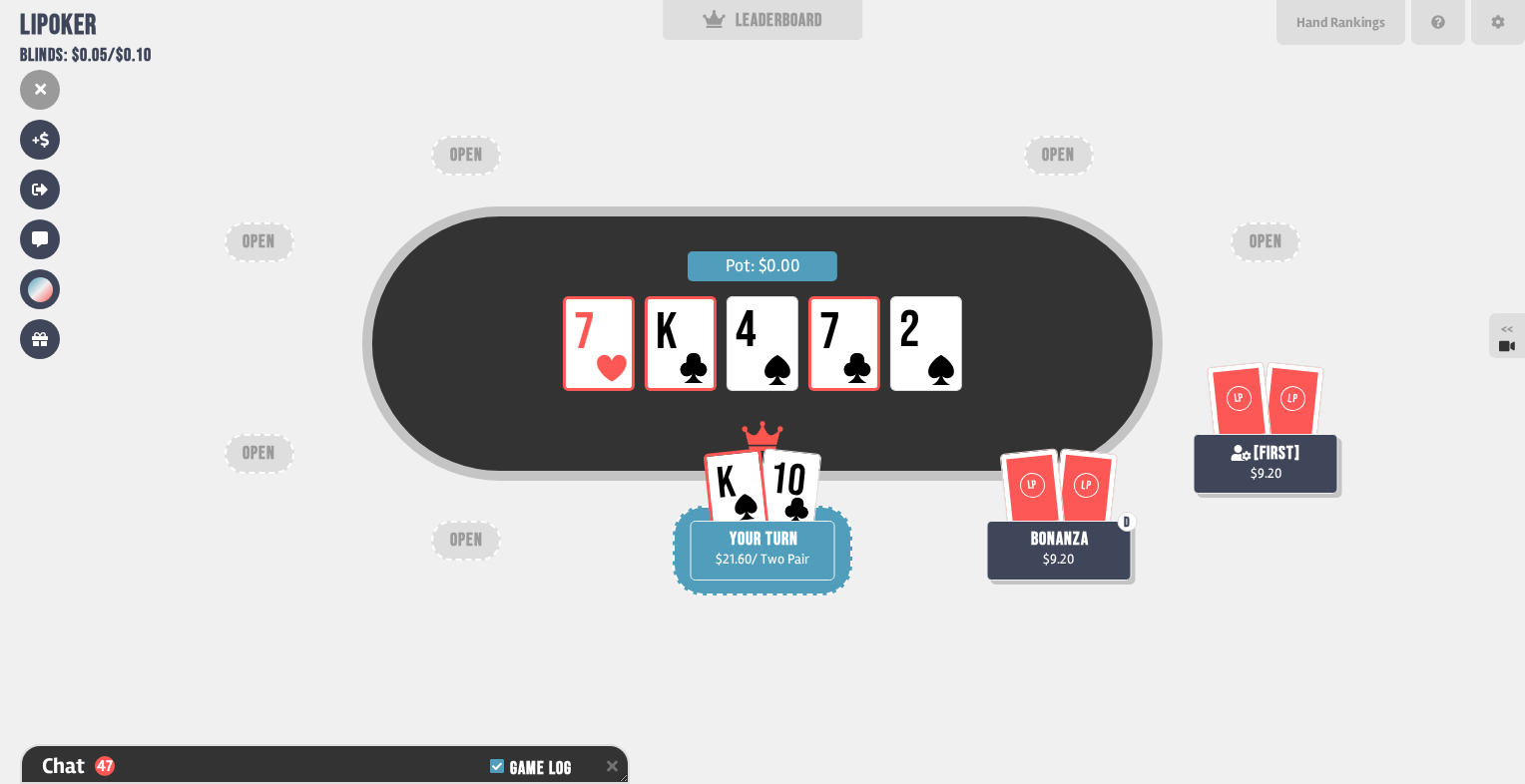 click on "Pot: $0.00   LP 7 LP K LP 4 LP 7 LP 2 K 10 YOUR TURN $21.60   / Two Pair LP LP [THIRD] $9.20  LP LP D [FIRST] $9.20  OPEN OPEN OPEN OPEN OPEN OPEN" at bounding box center [762, 392] 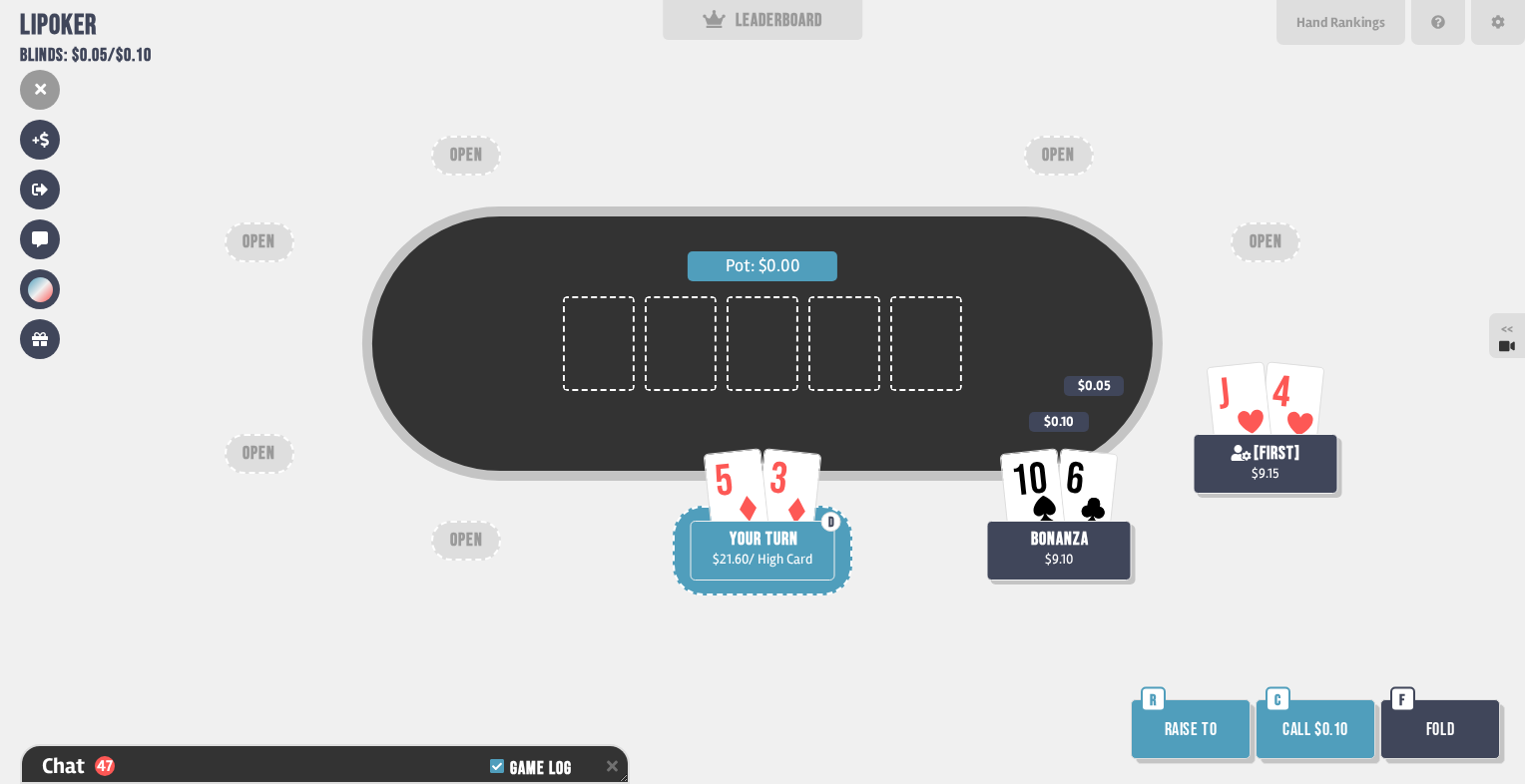 click on "Call $0.10" at bounding box center (1315, 729) 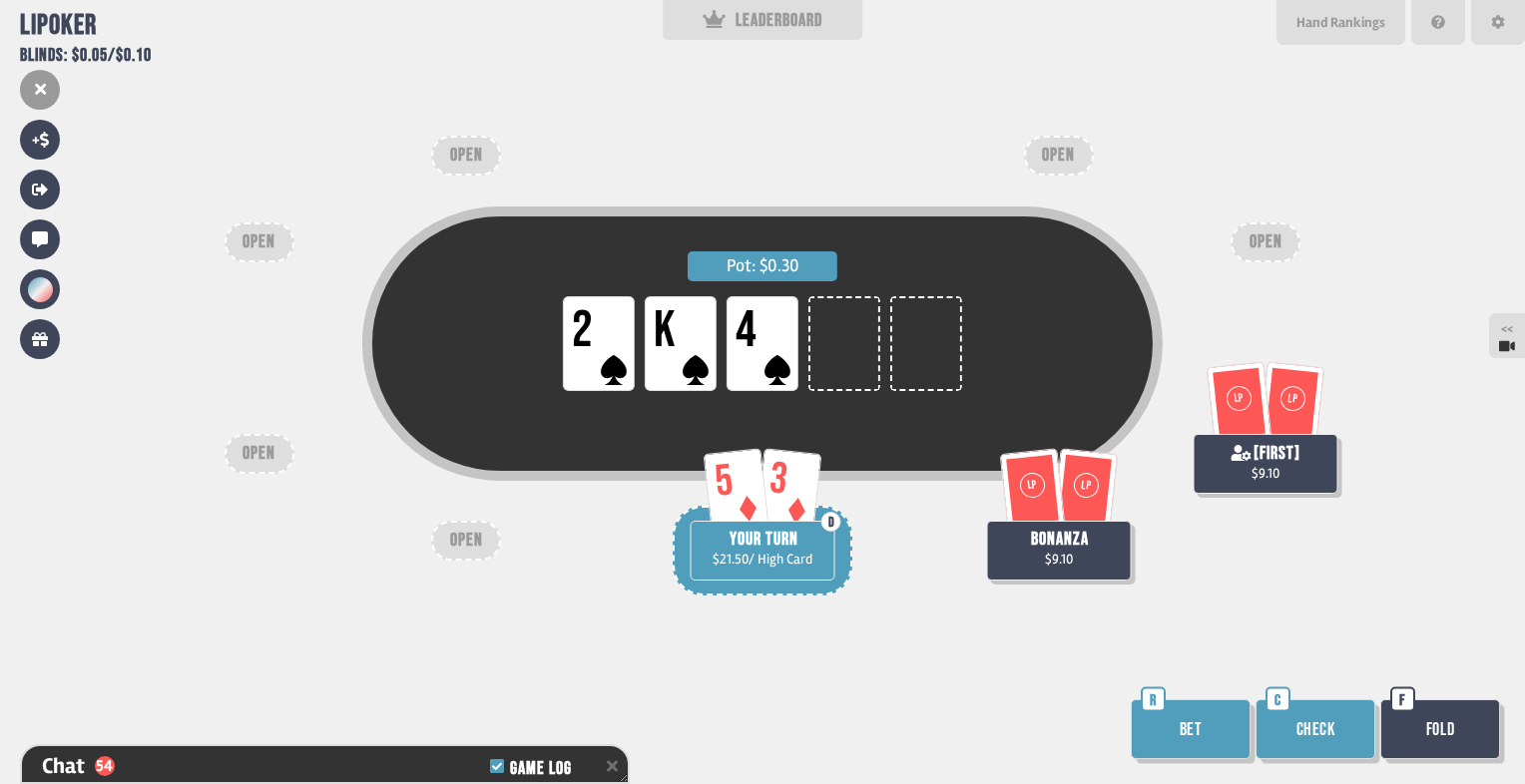 click on "Check" at bounding box center [1315, 729] 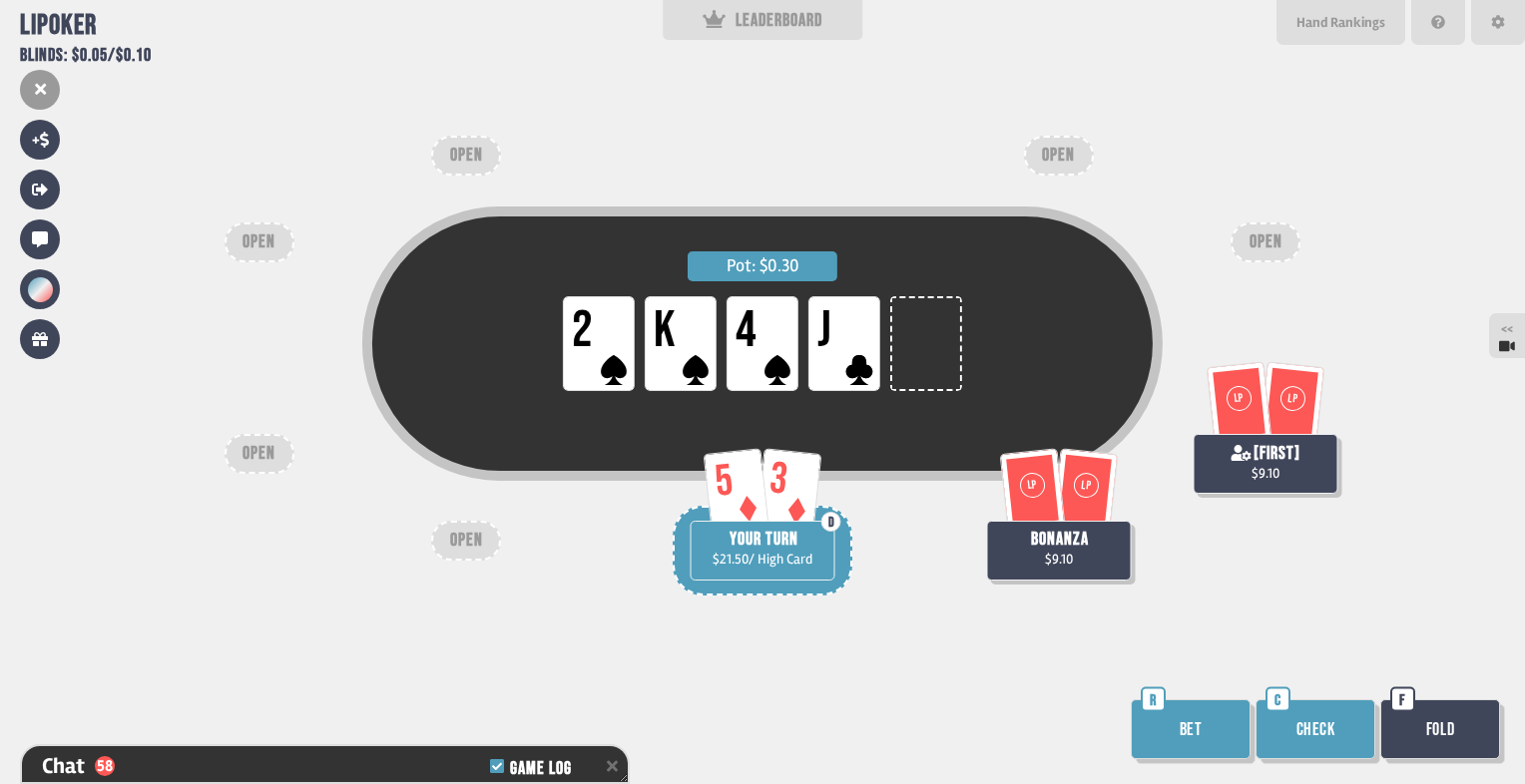 click on "Check" at bounding box center (1315, 729) 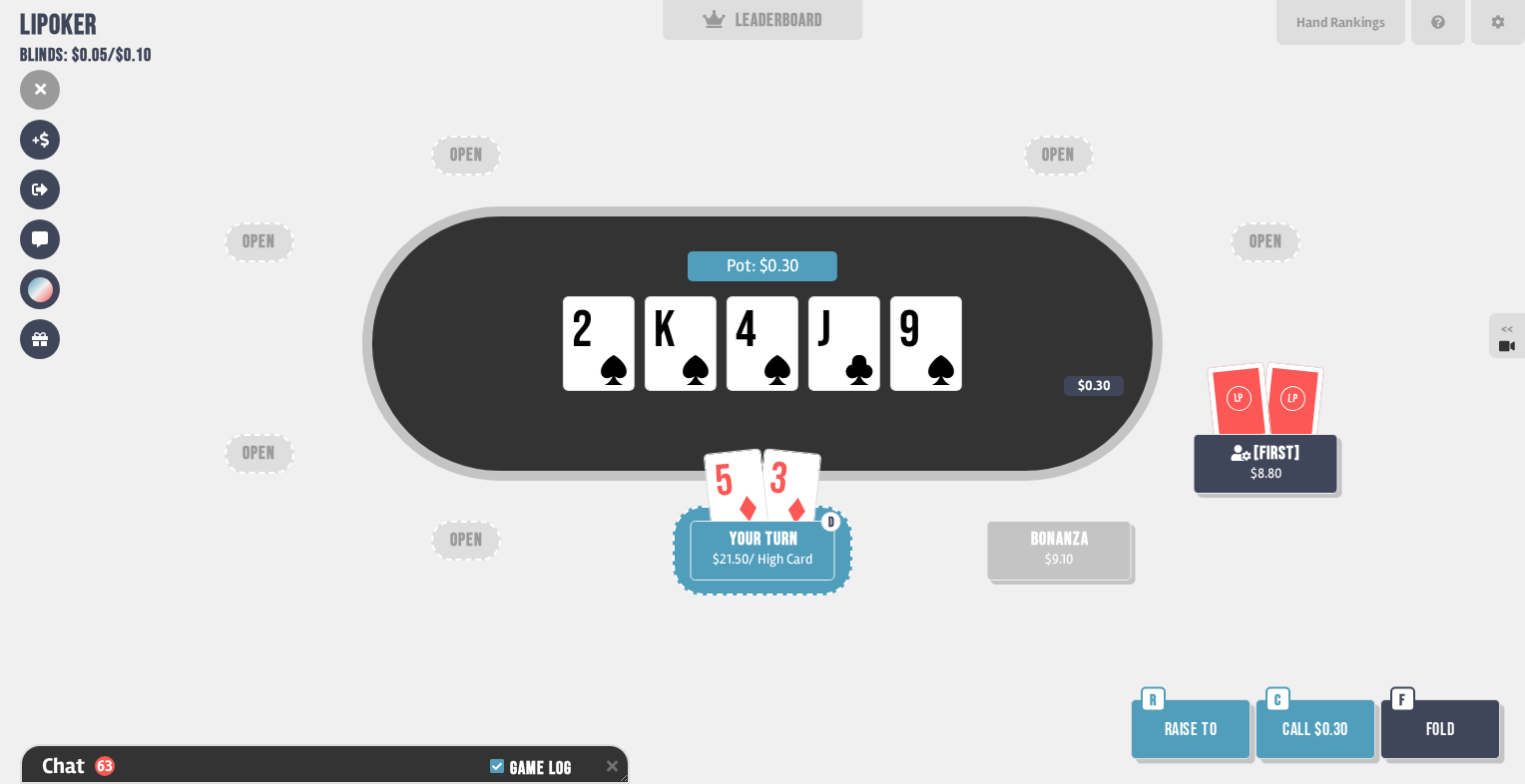 click on "Fold" at bounding box center (1440, 729) 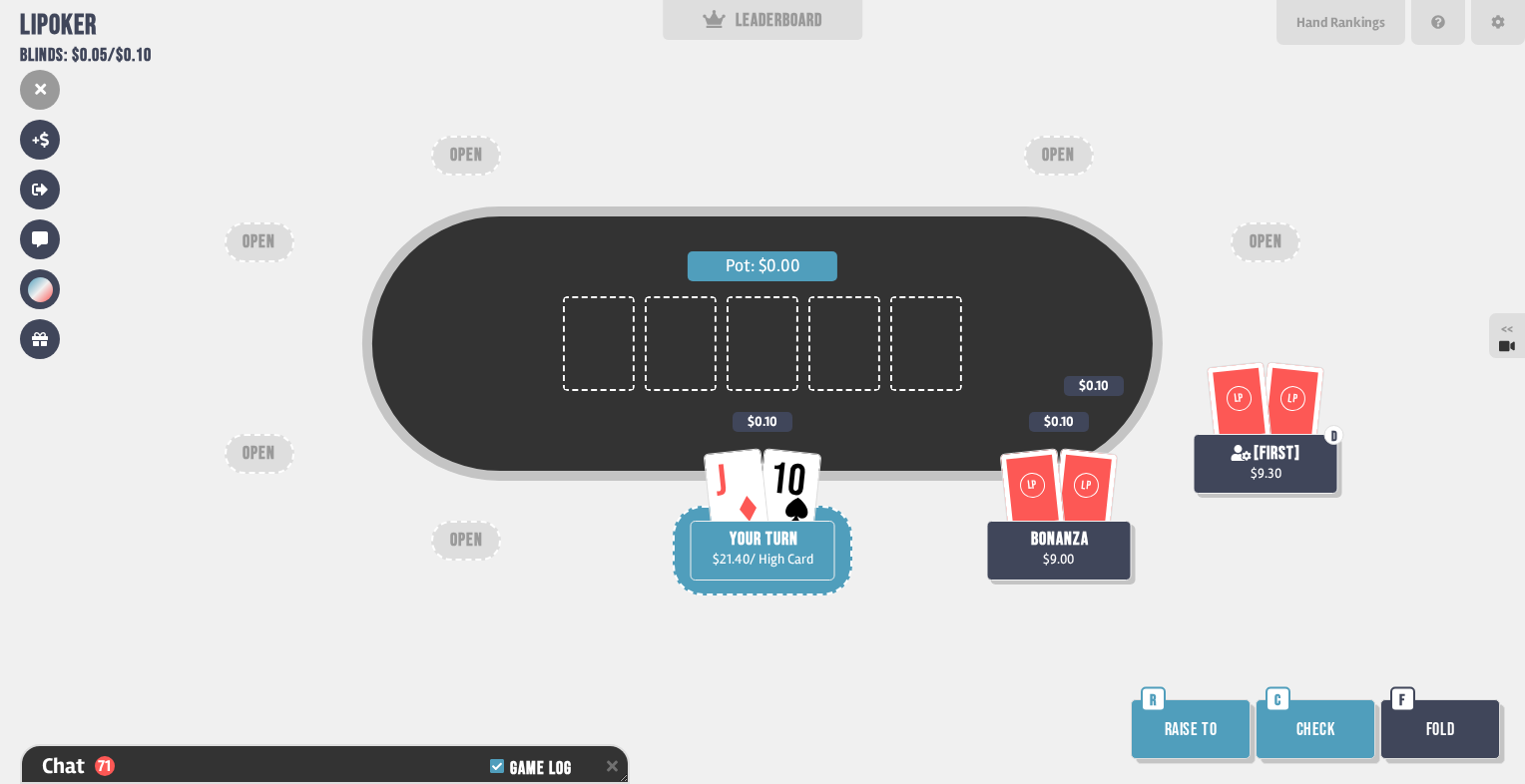 click on "Check" at bounding box center (1315, 729) 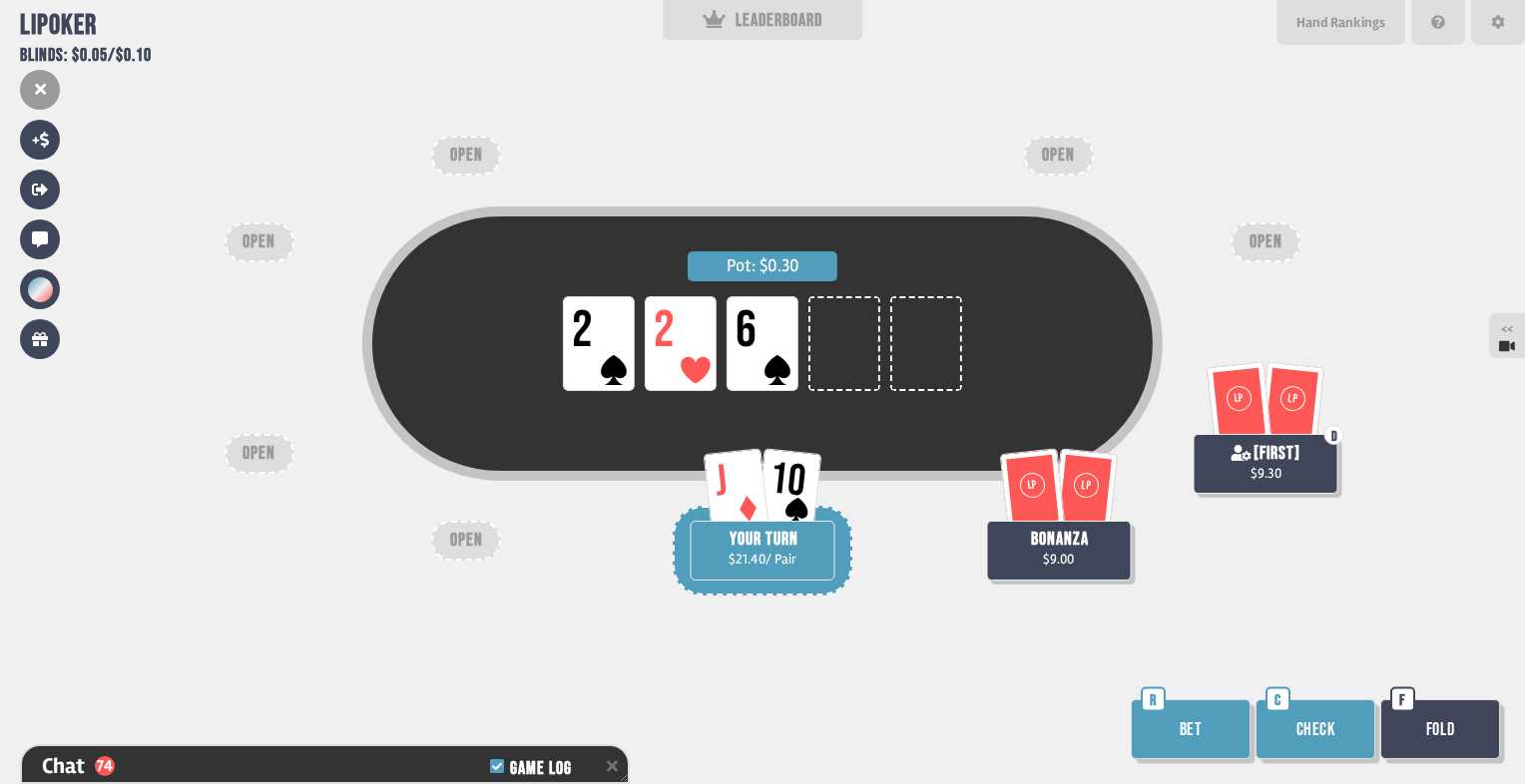 click on "Check" at bounding box center [1315, 729] 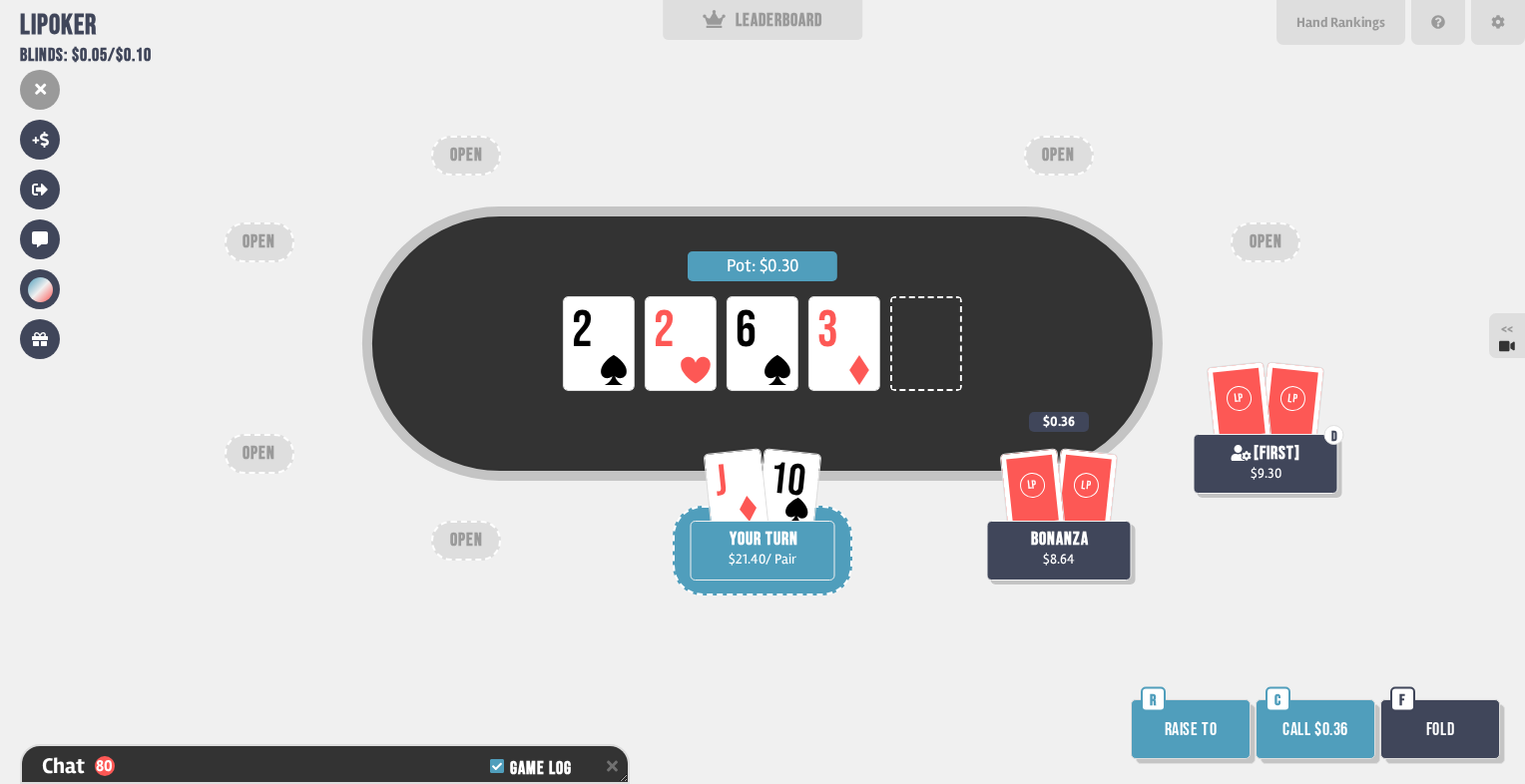 click on "Fold" at bounding box center [1440, 729] 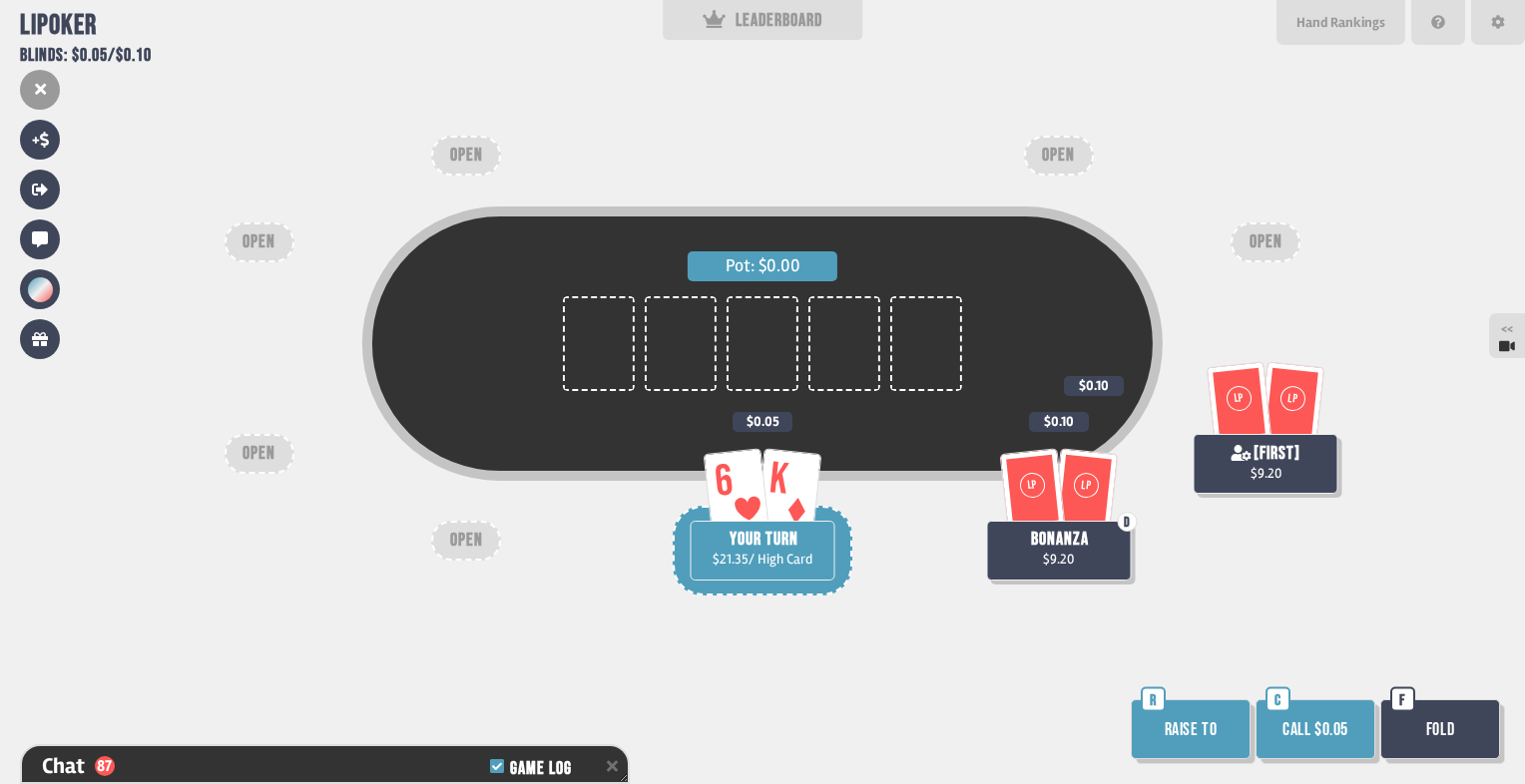 click on "Call $0.05" at bounding box center [1315, 729] 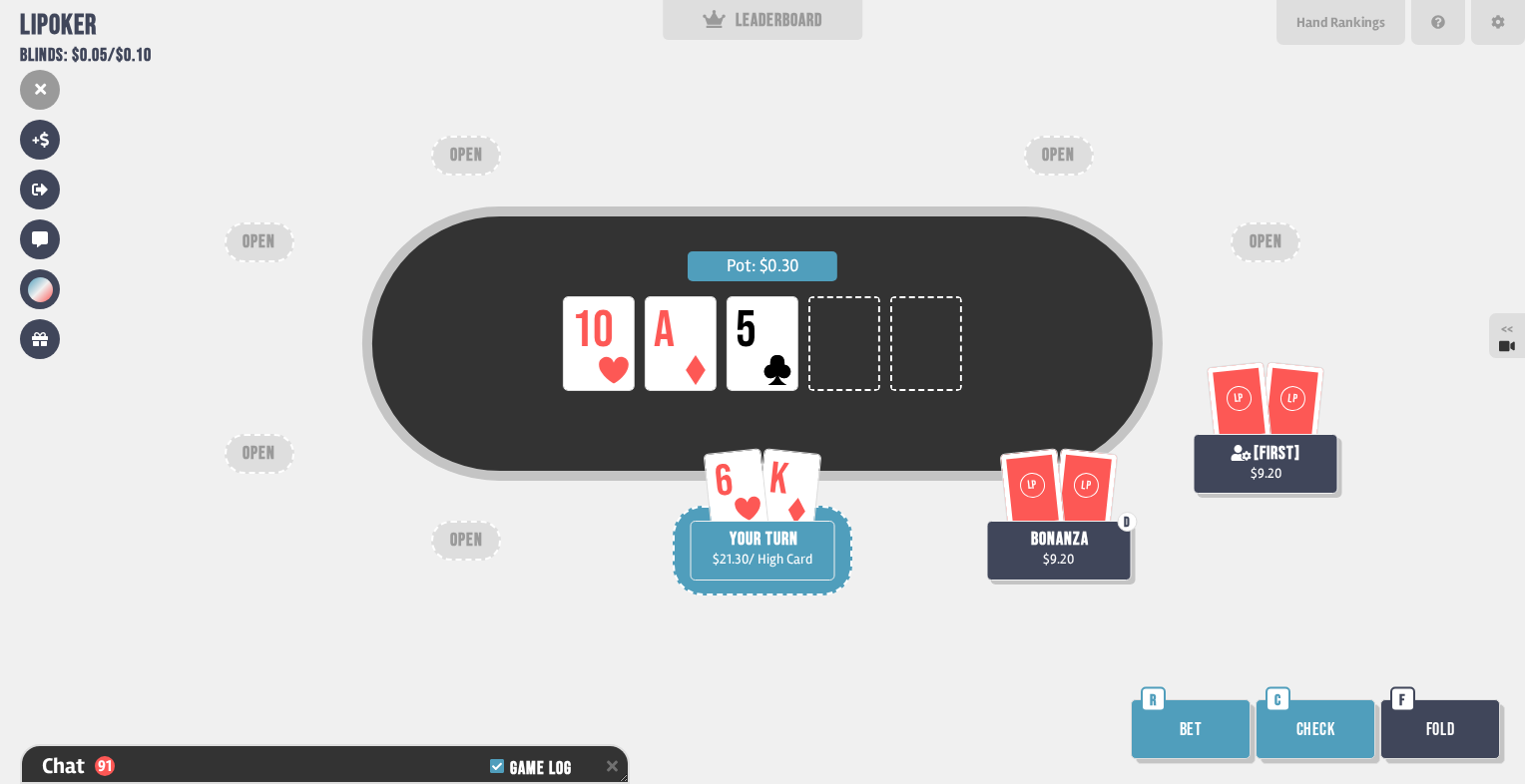 click on "Check" at bounding box center [1315, 729] 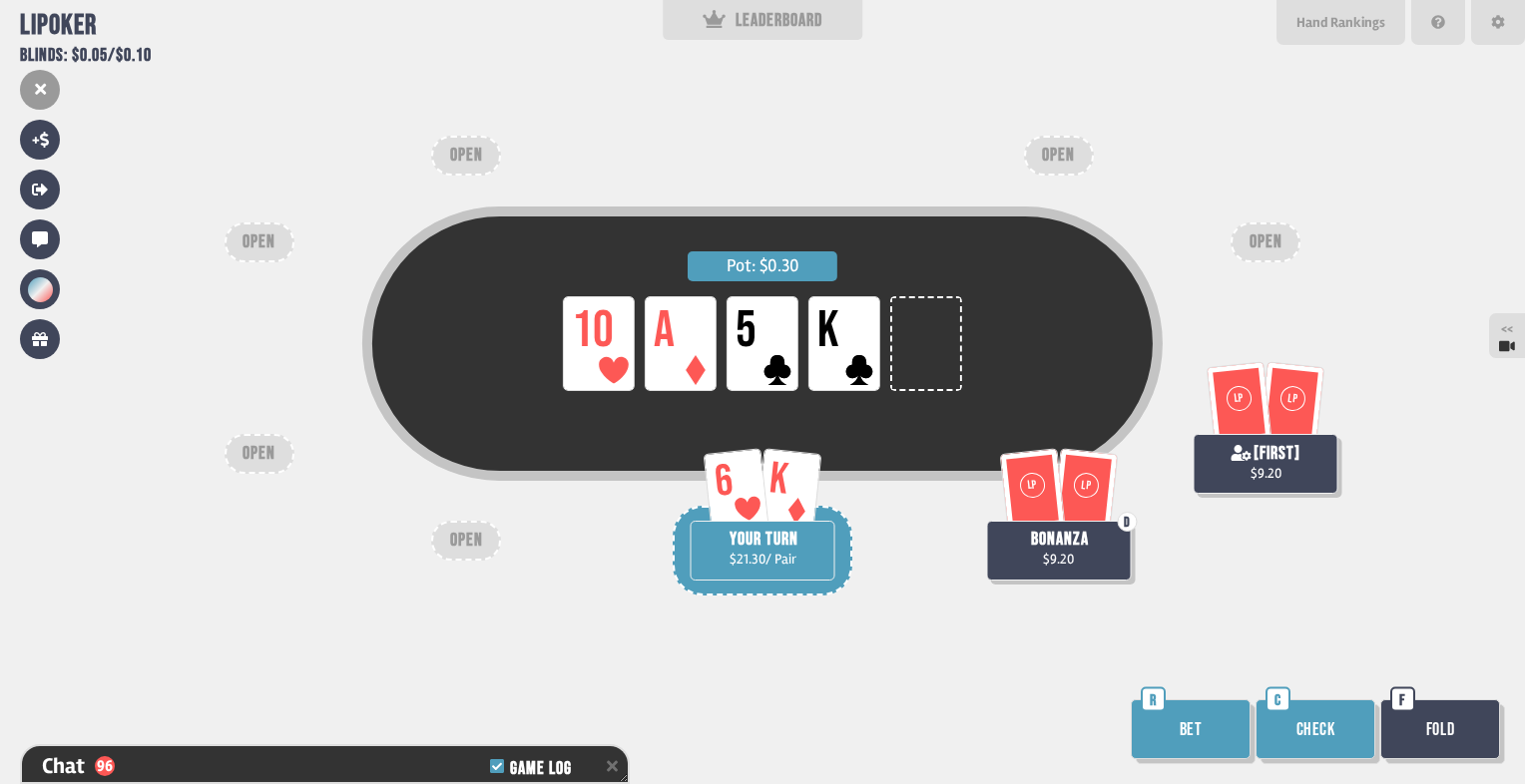 click on "Bet" at bounding box center (1191, 729) 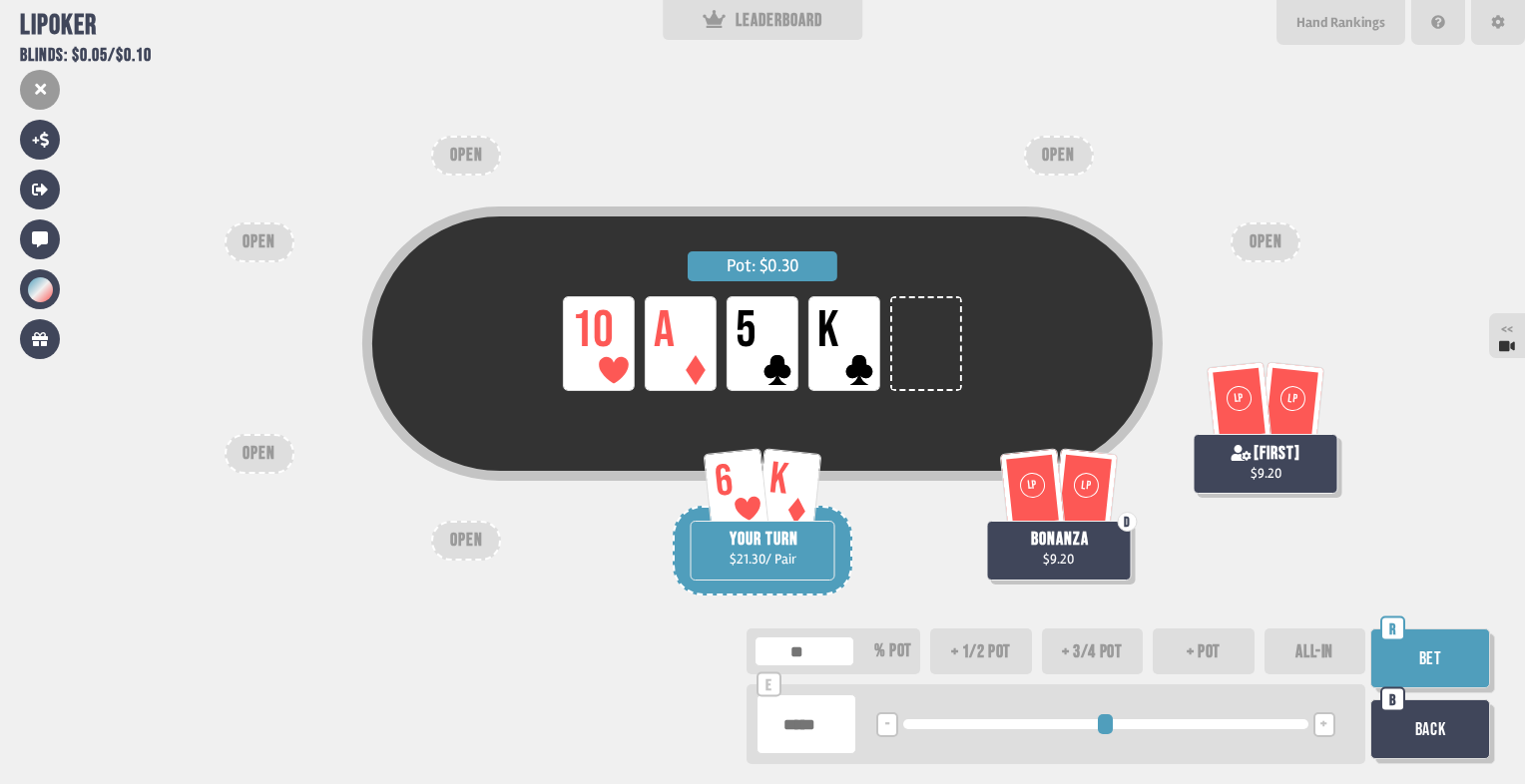 click on "+" at bounding box center [1324, 724] 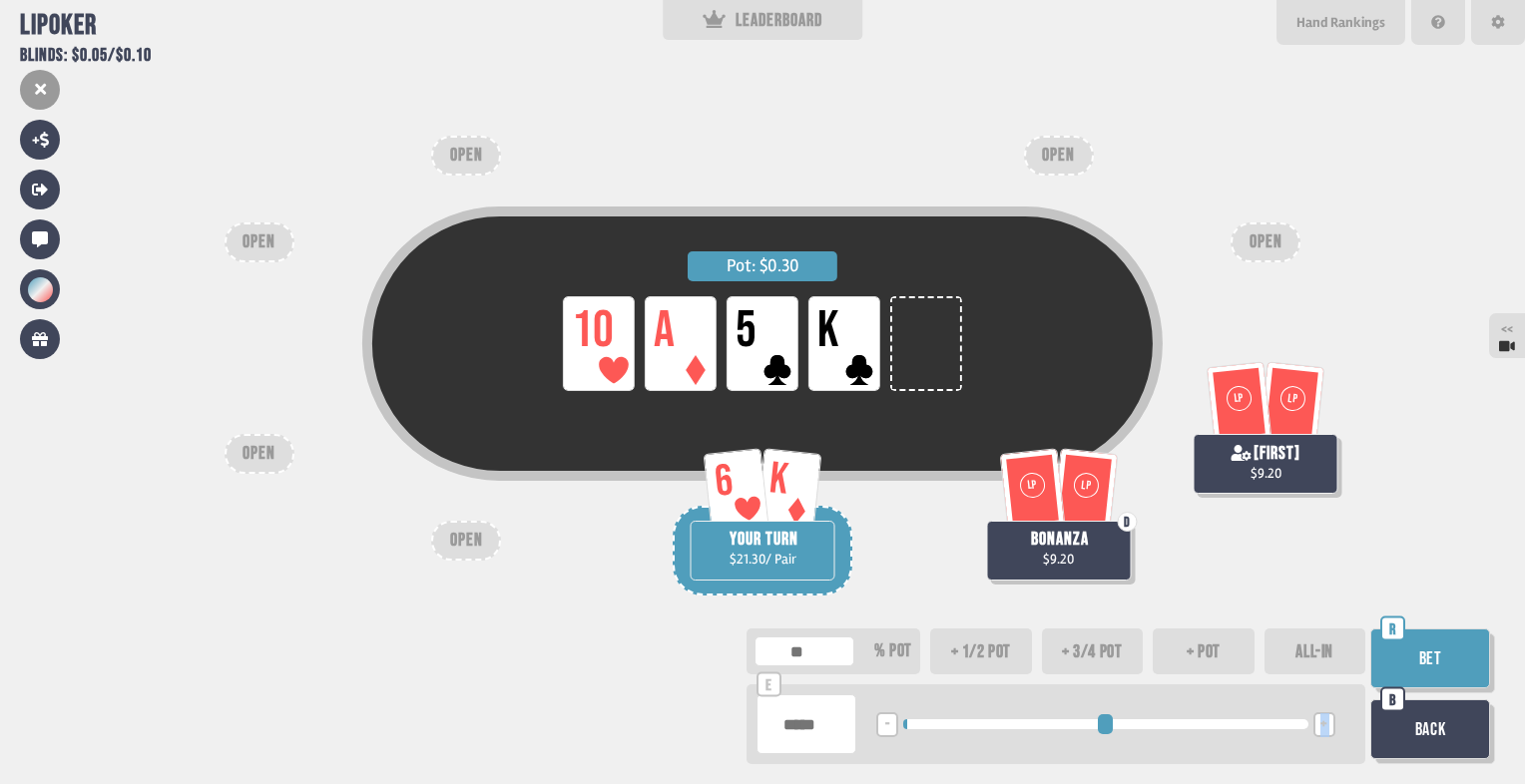click on "+" at bounding box center [1324, 724] 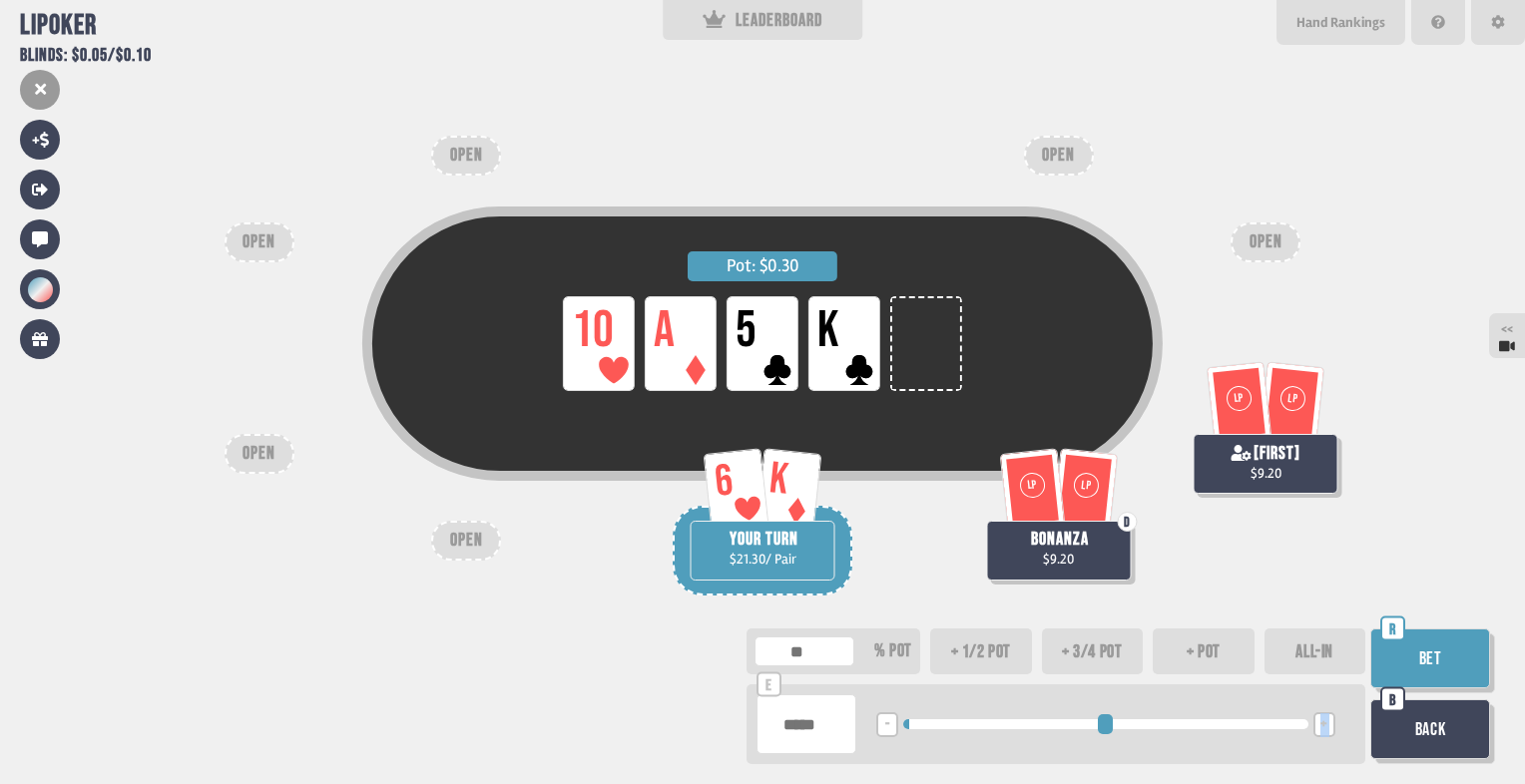 click on "+" at bounding box center [1324, 724] 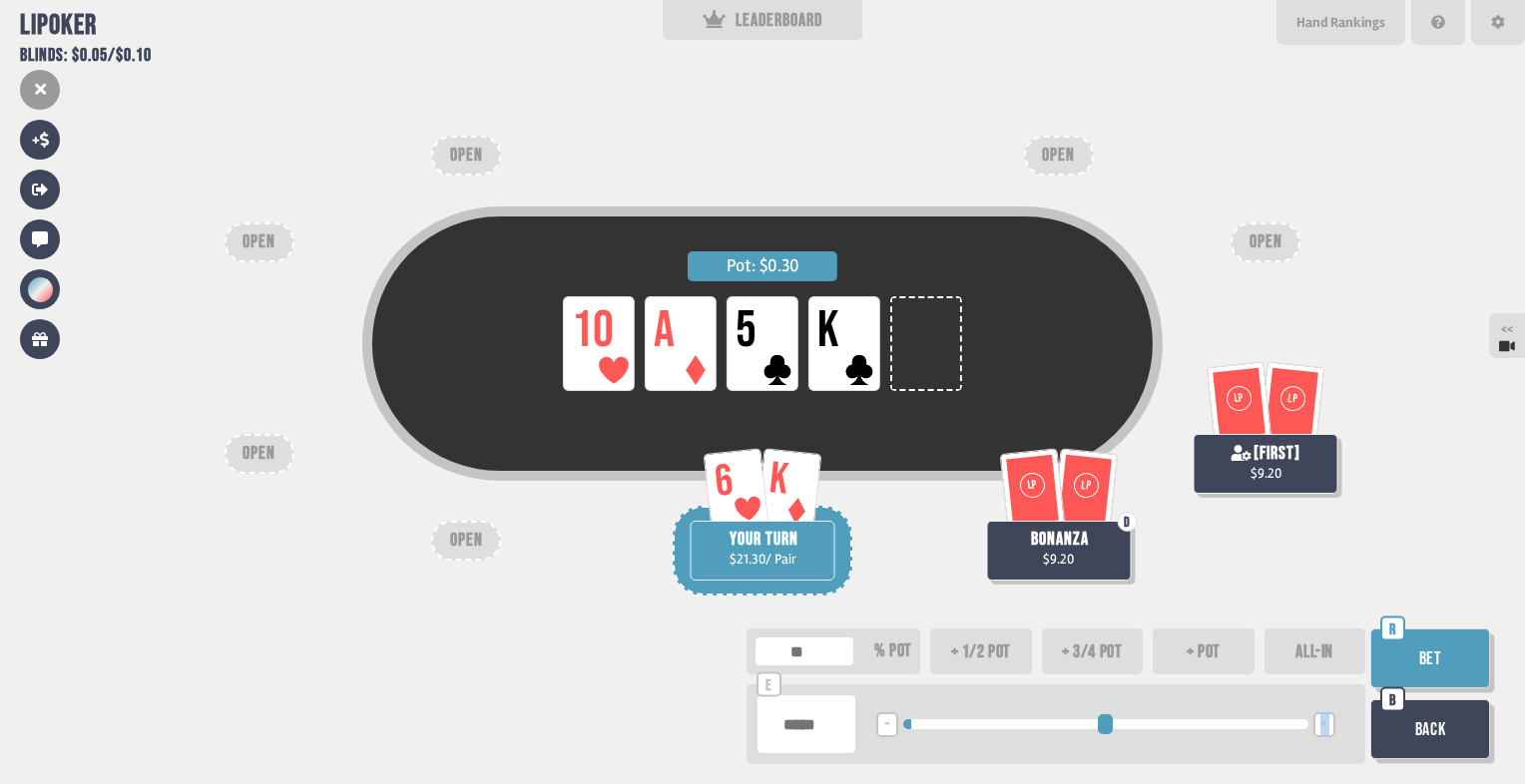copy on "+ <UP> <RIGHT>" 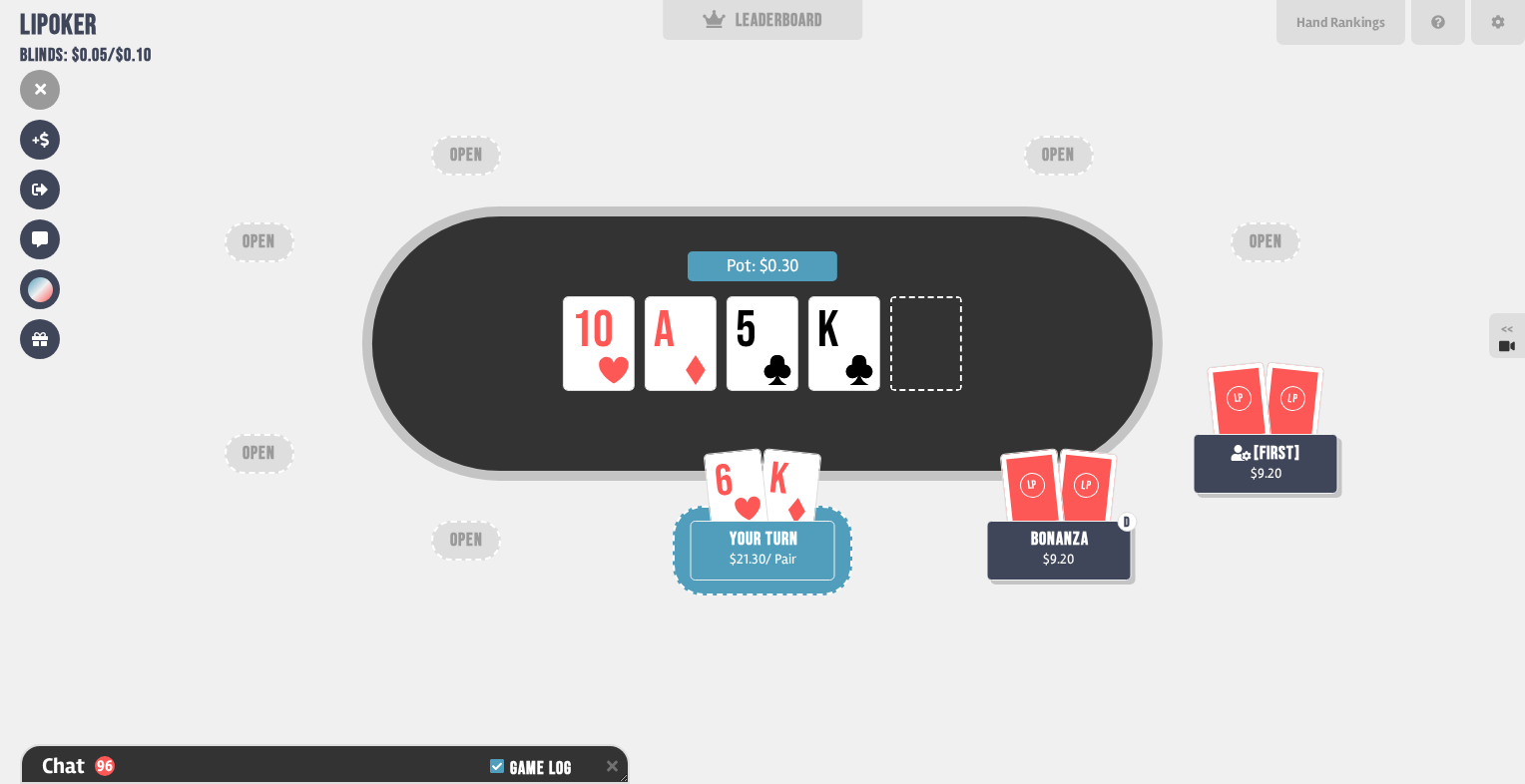 scroll, scrollTop: 2921, scrollLeft: 0, axis: vertical 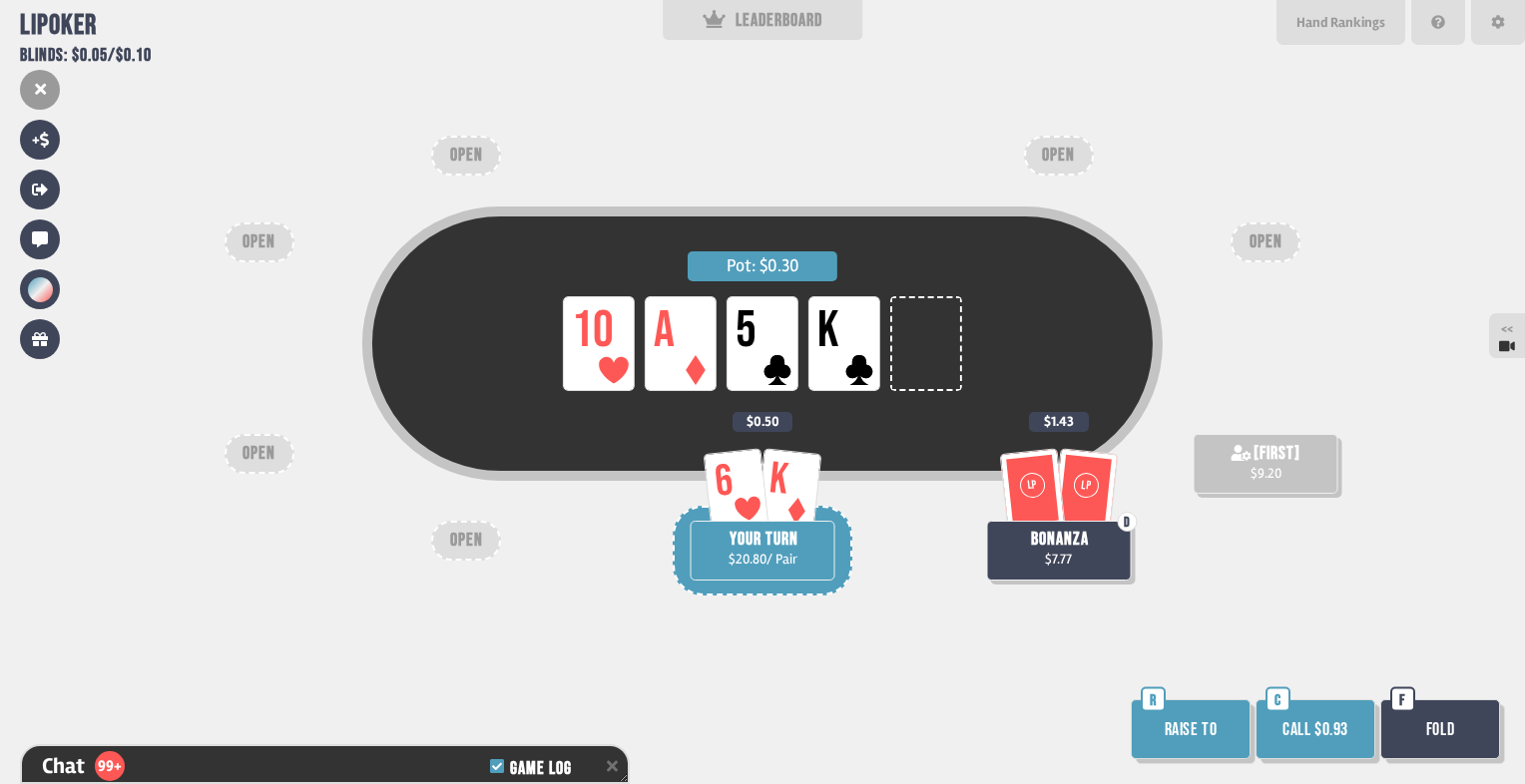 click on "Call $0.93" at bounding box center [1315, 729] 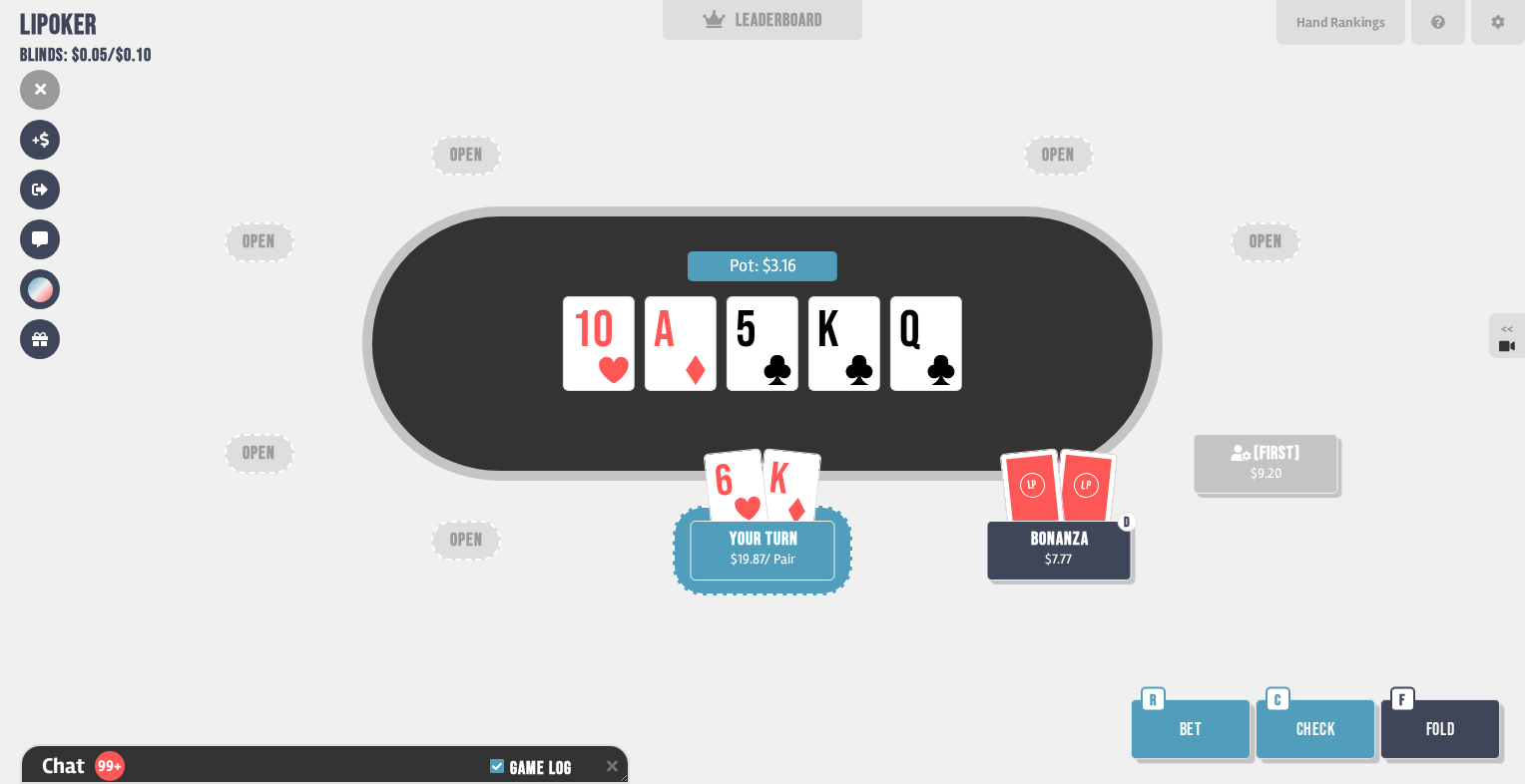 click on "Bet" at bounding box center [1191, 729] 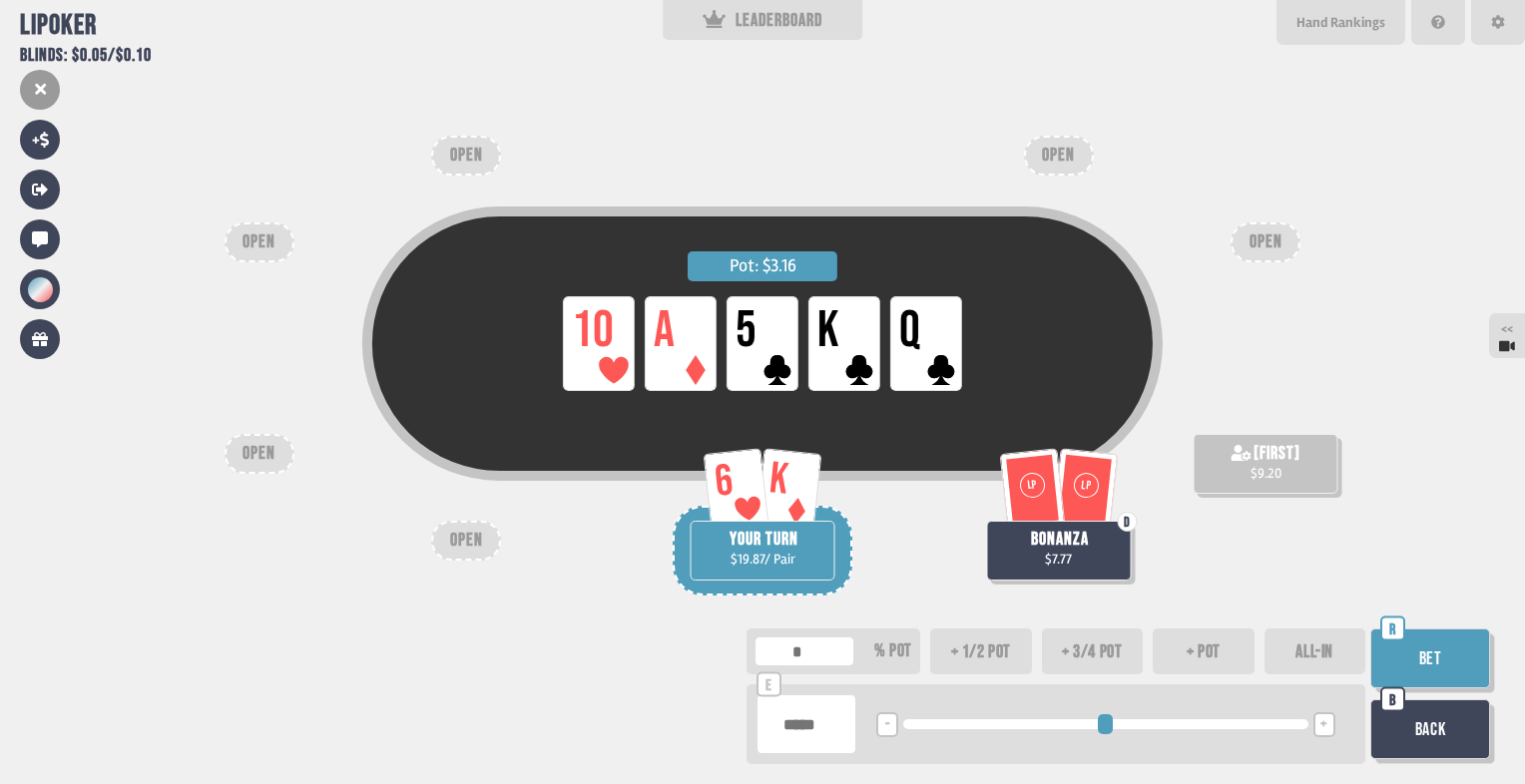 click on "+" at bounding box center [1323, 725] 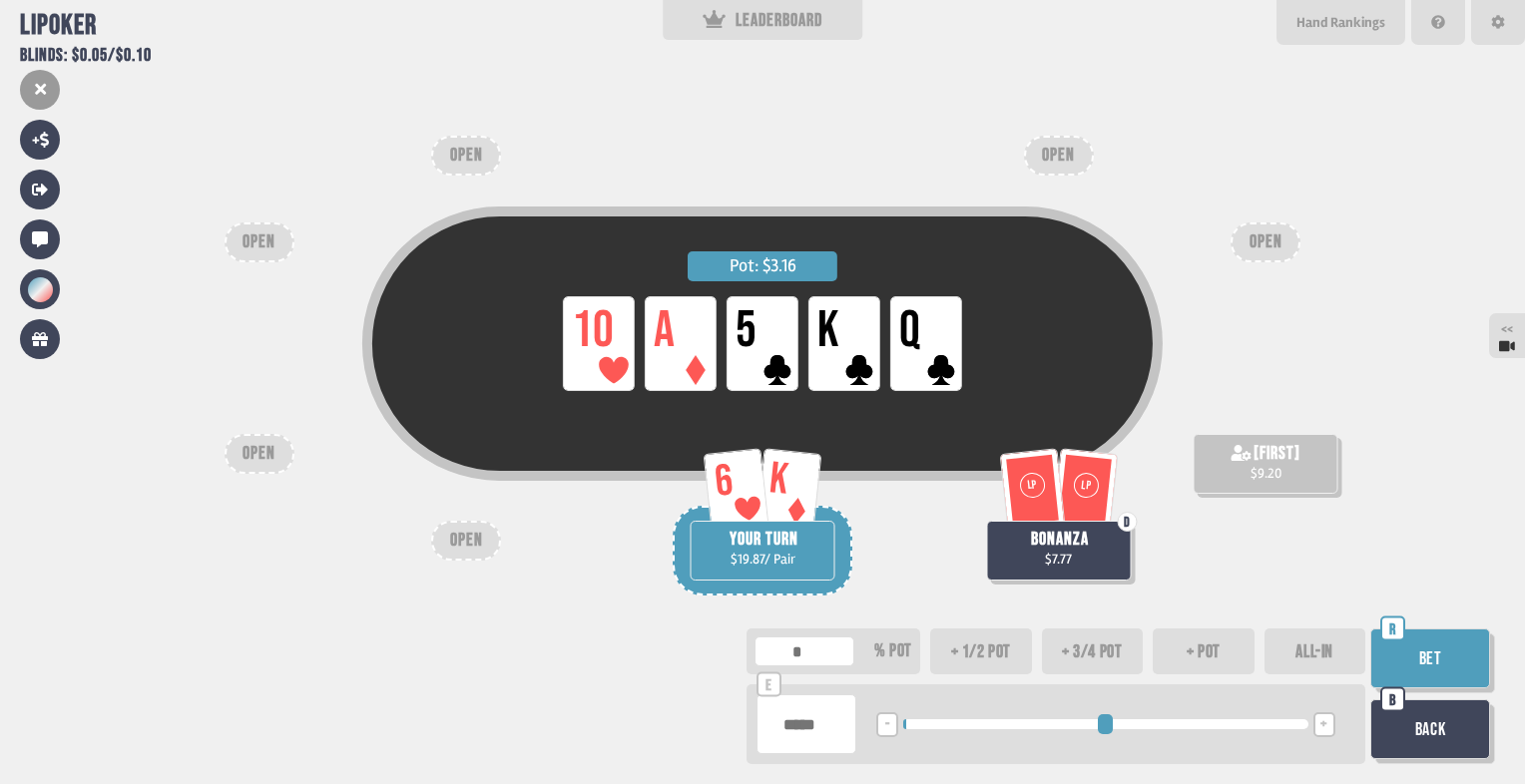 click on "+" at bounding box center [1323, 725] 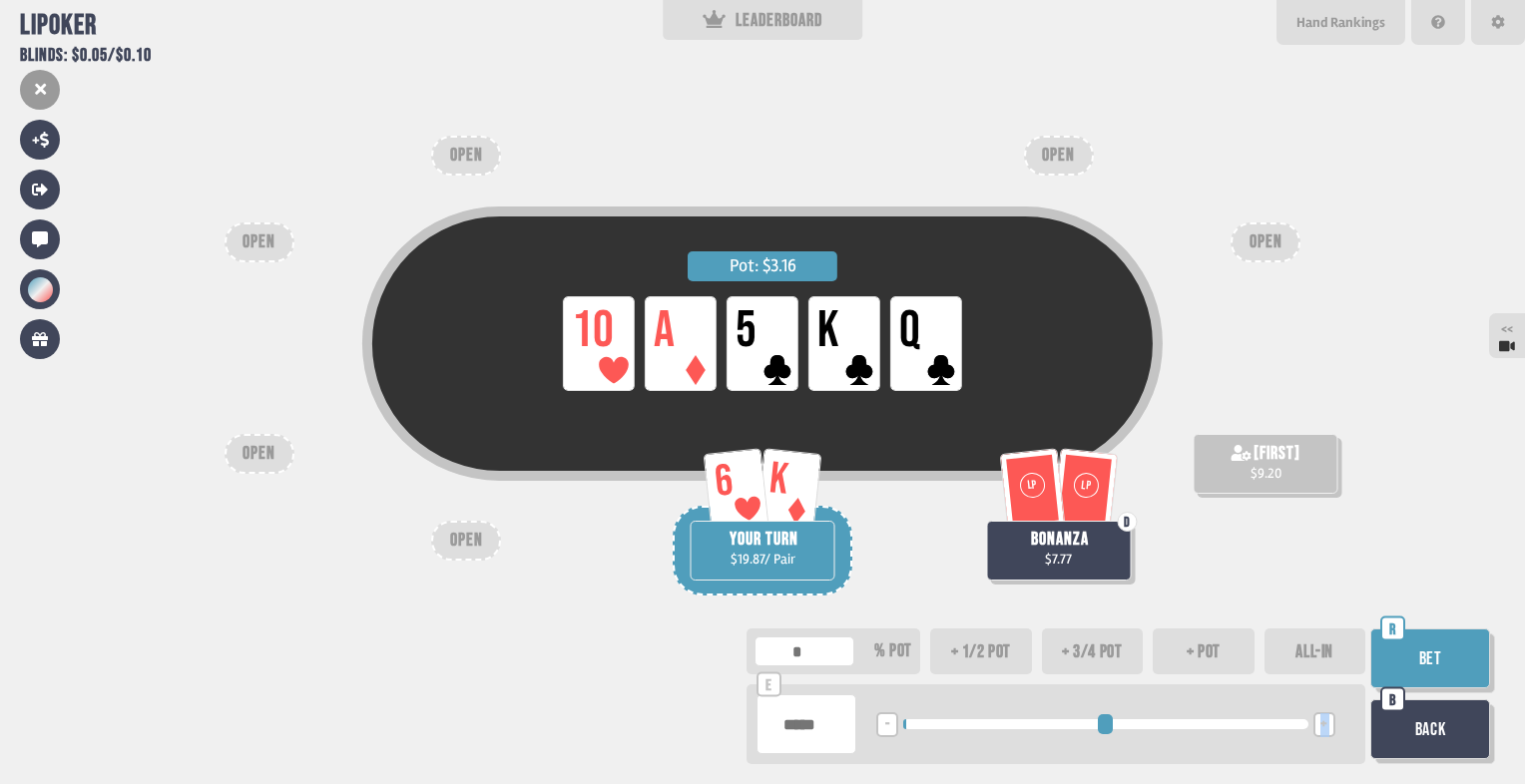 click on "+" at bounding box center [1323, 725] 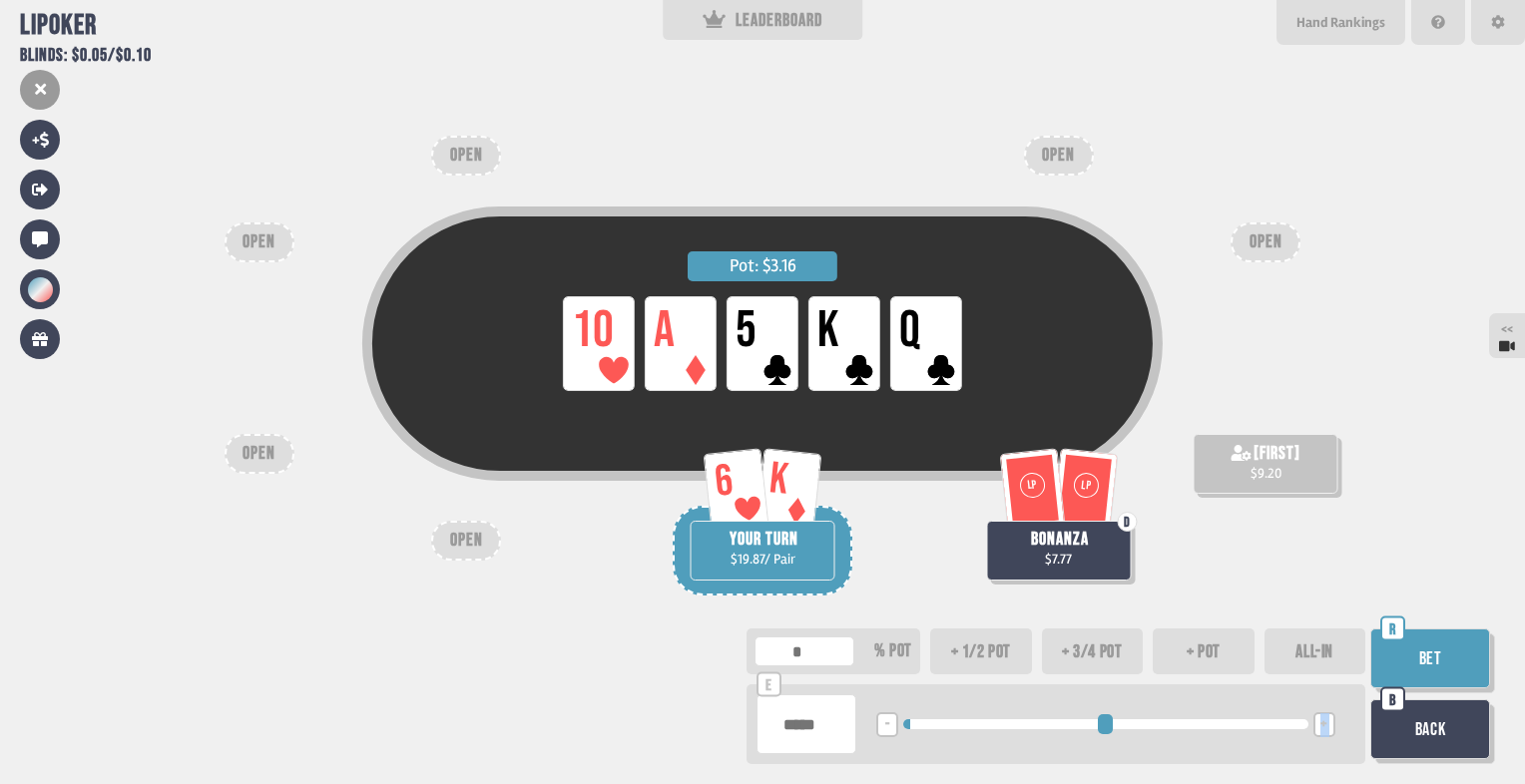 click on "+" at bounding box center (1323, 725) 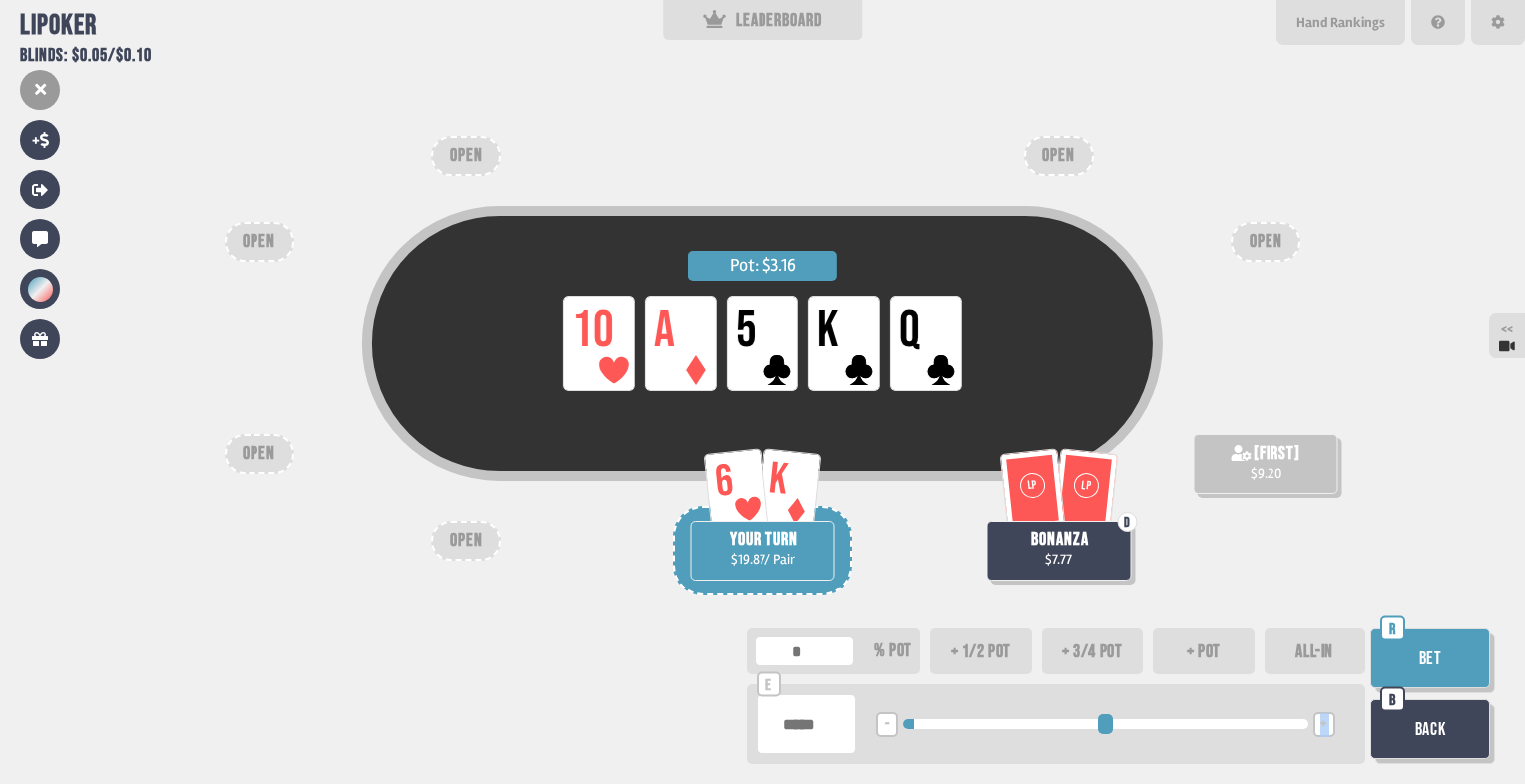 click on "+" at bounding box center (1323, 725) 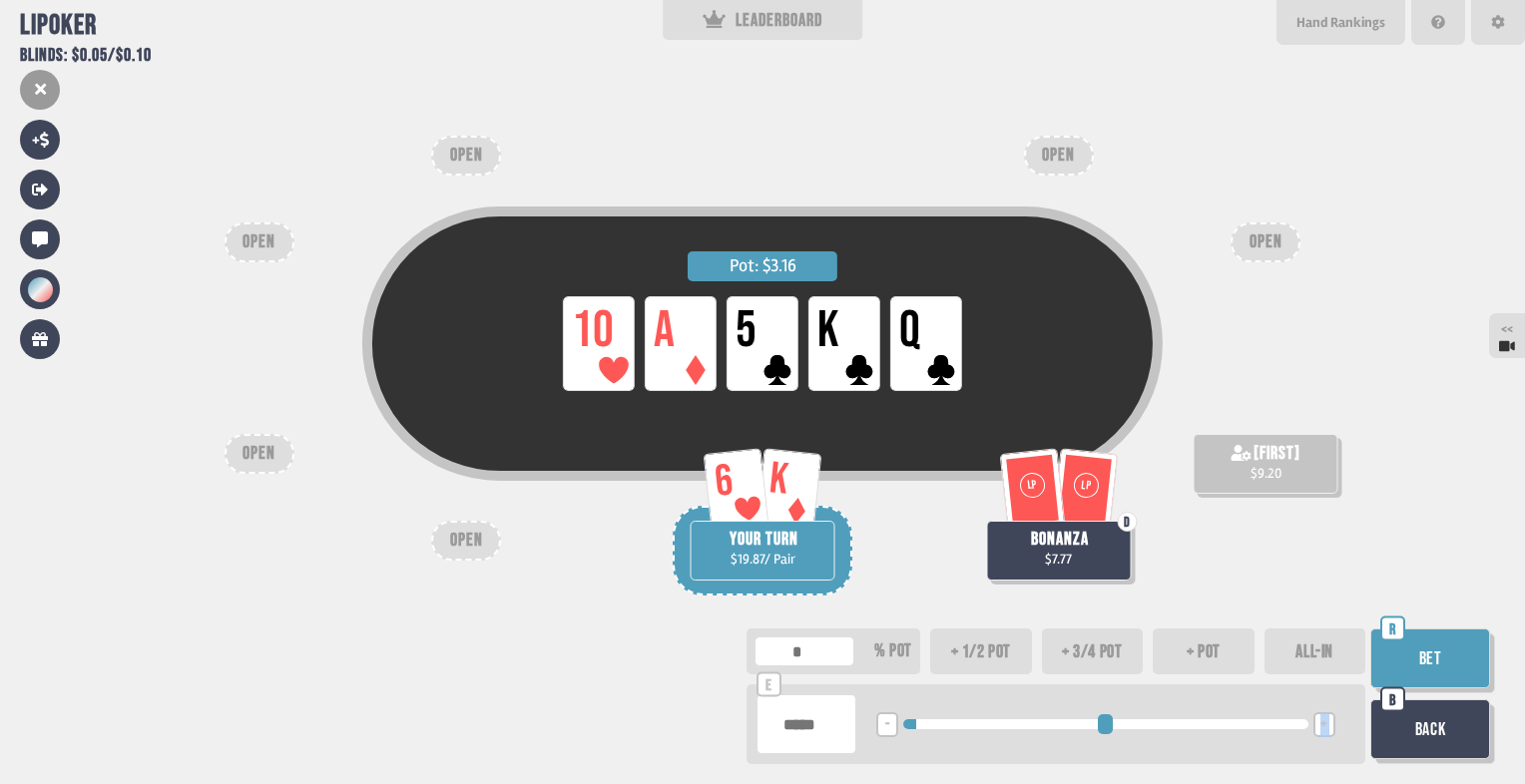 click on "+" at bounding box center (1323, 725) 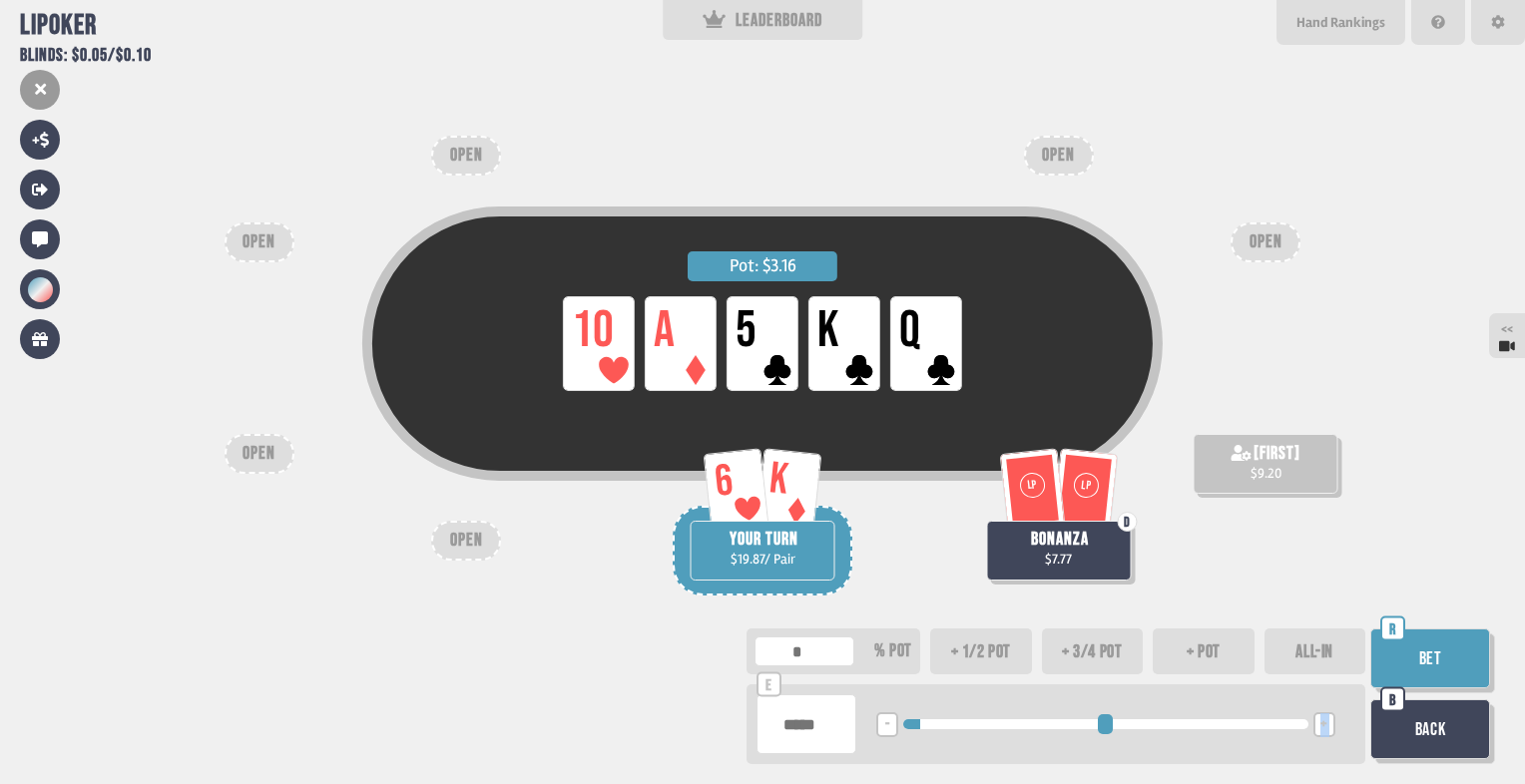 click on "+" at bounding box center (1323, 725) 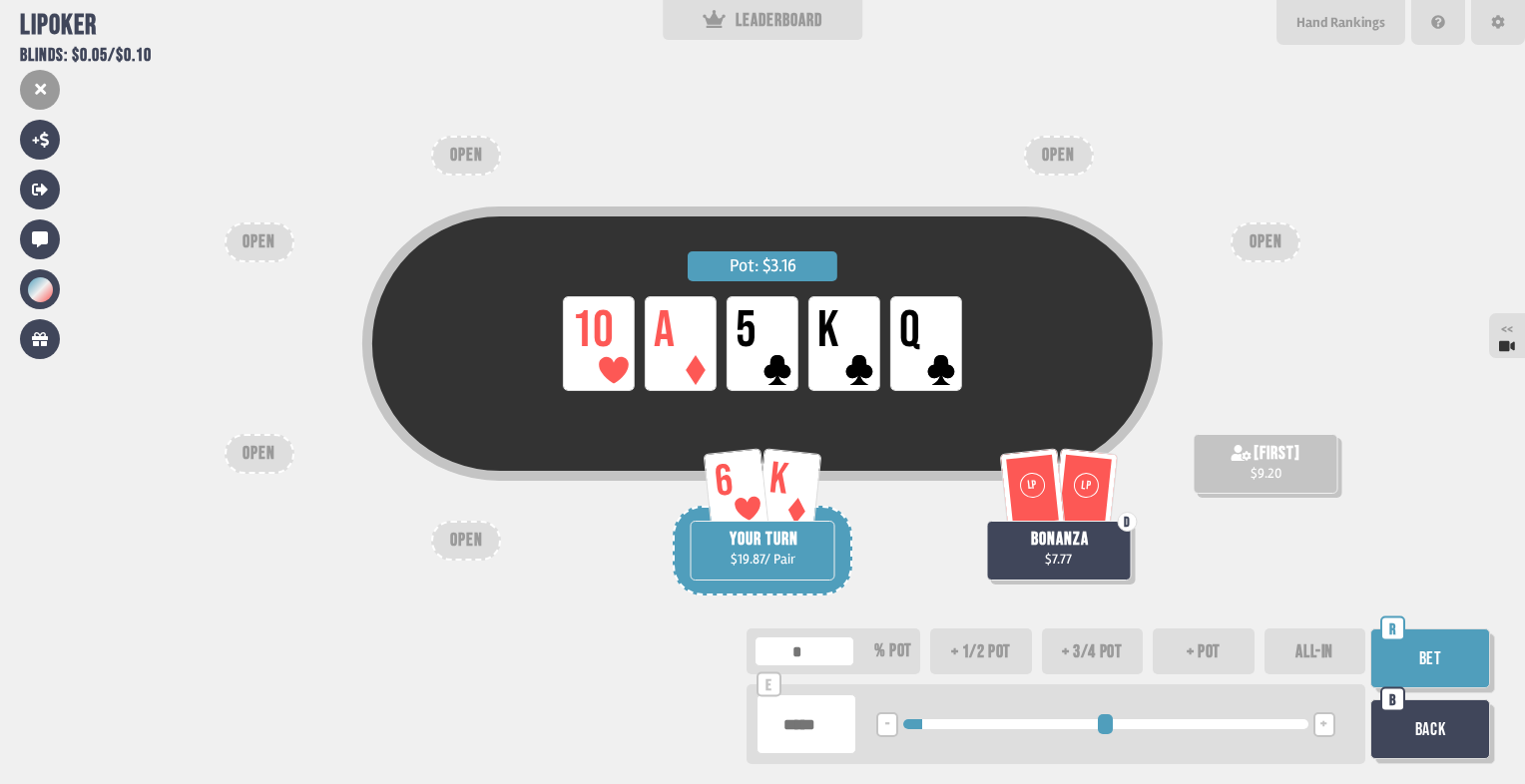 drag, startPoint x: 1325, startPoint y: 723, endPoint x: 1498, endPoint y: 481, distance: 297.4777 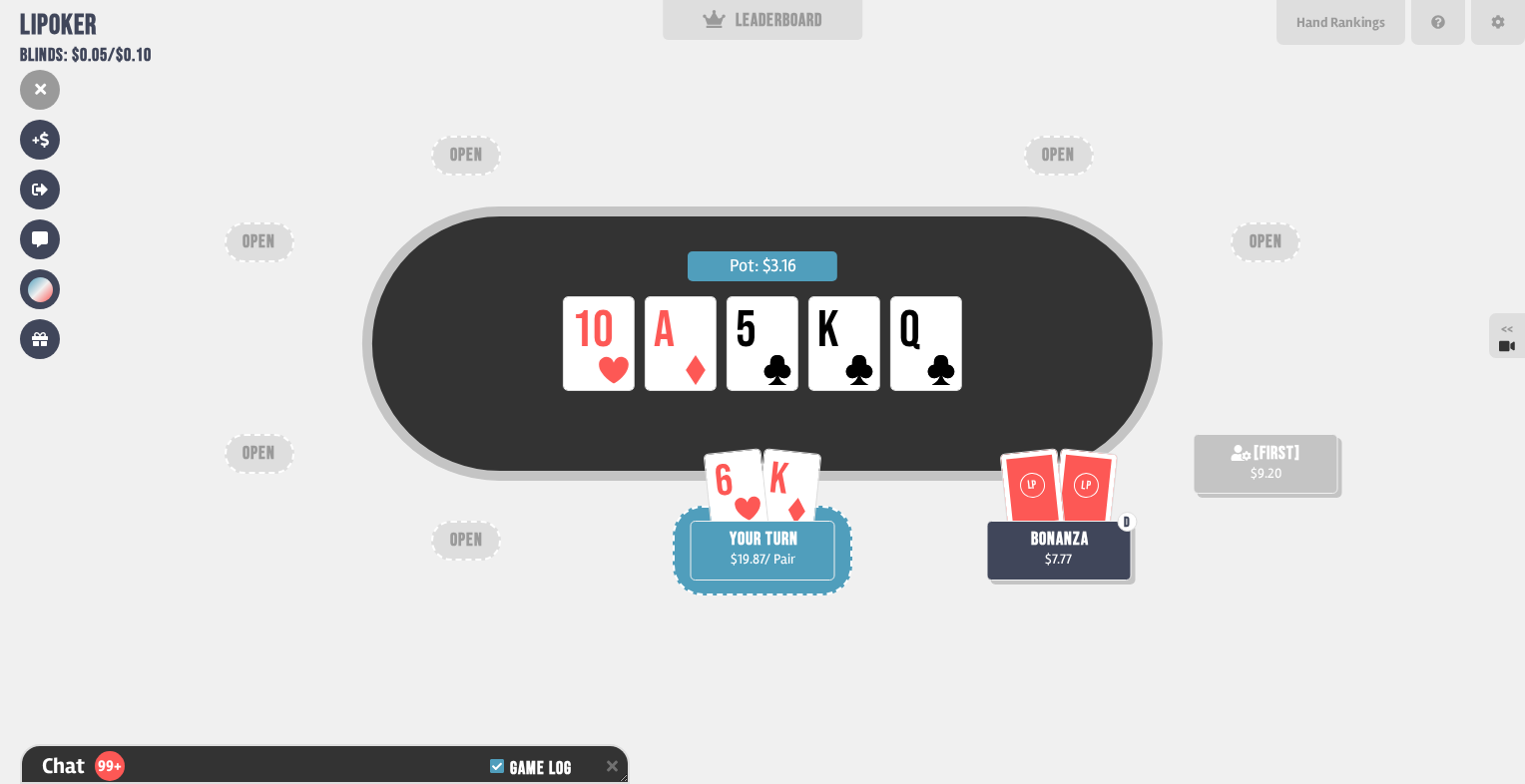 scroll, scrollTop: 3095, scrollLeft: 0, axis: vertical 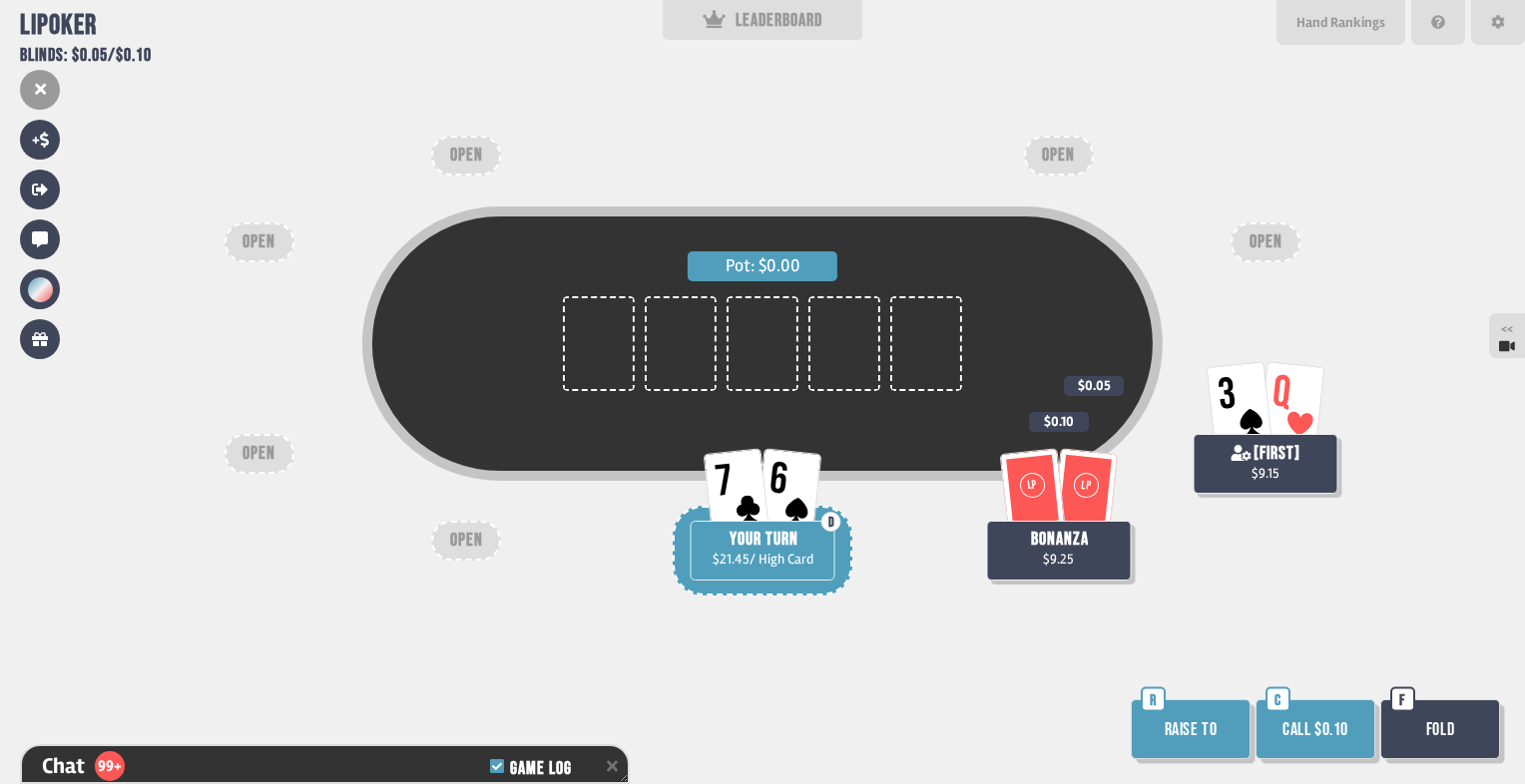 click on "Call $0.10" at bounding box center (1315, 729) 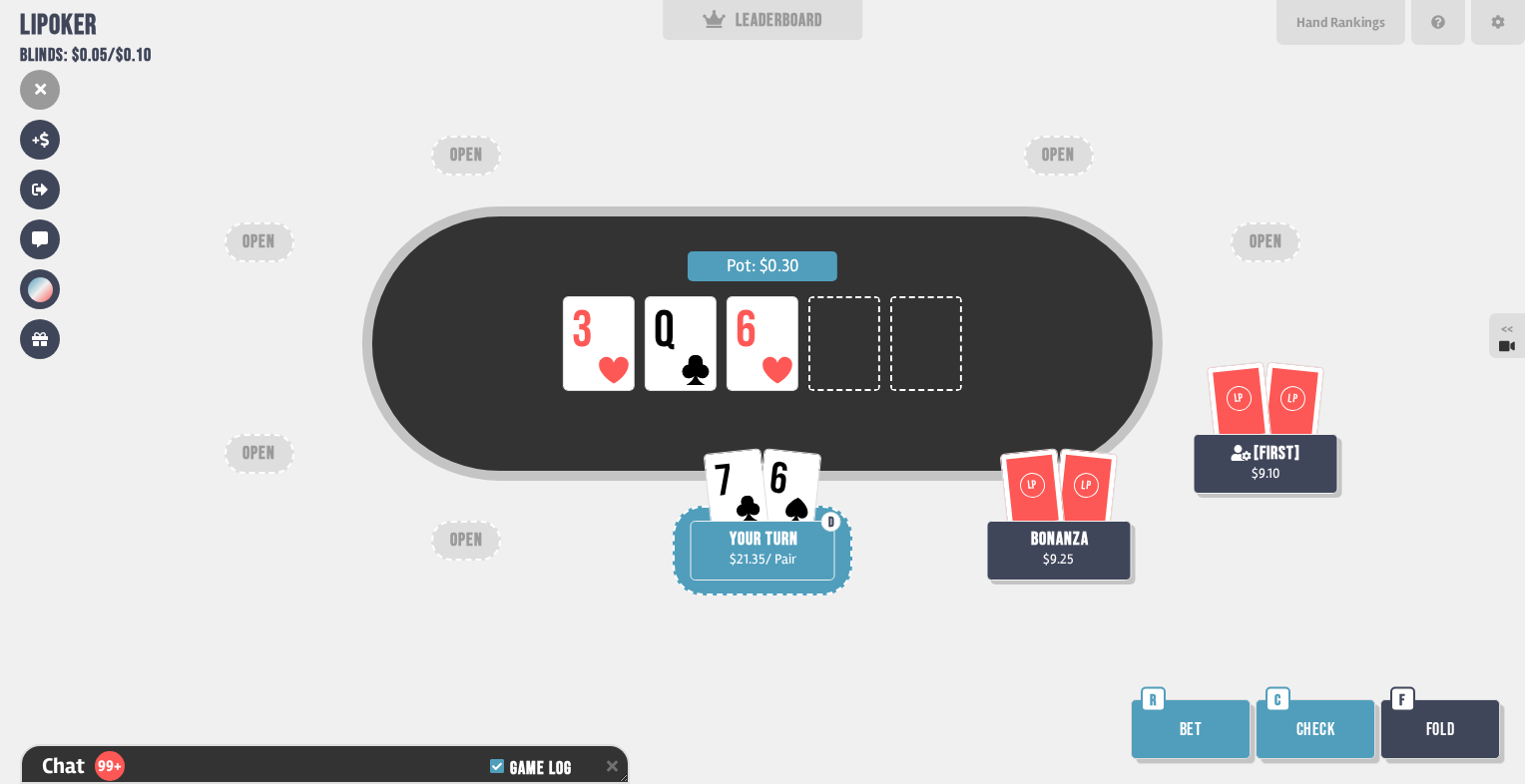 click on "Check" at bounding box center (1315, 729) 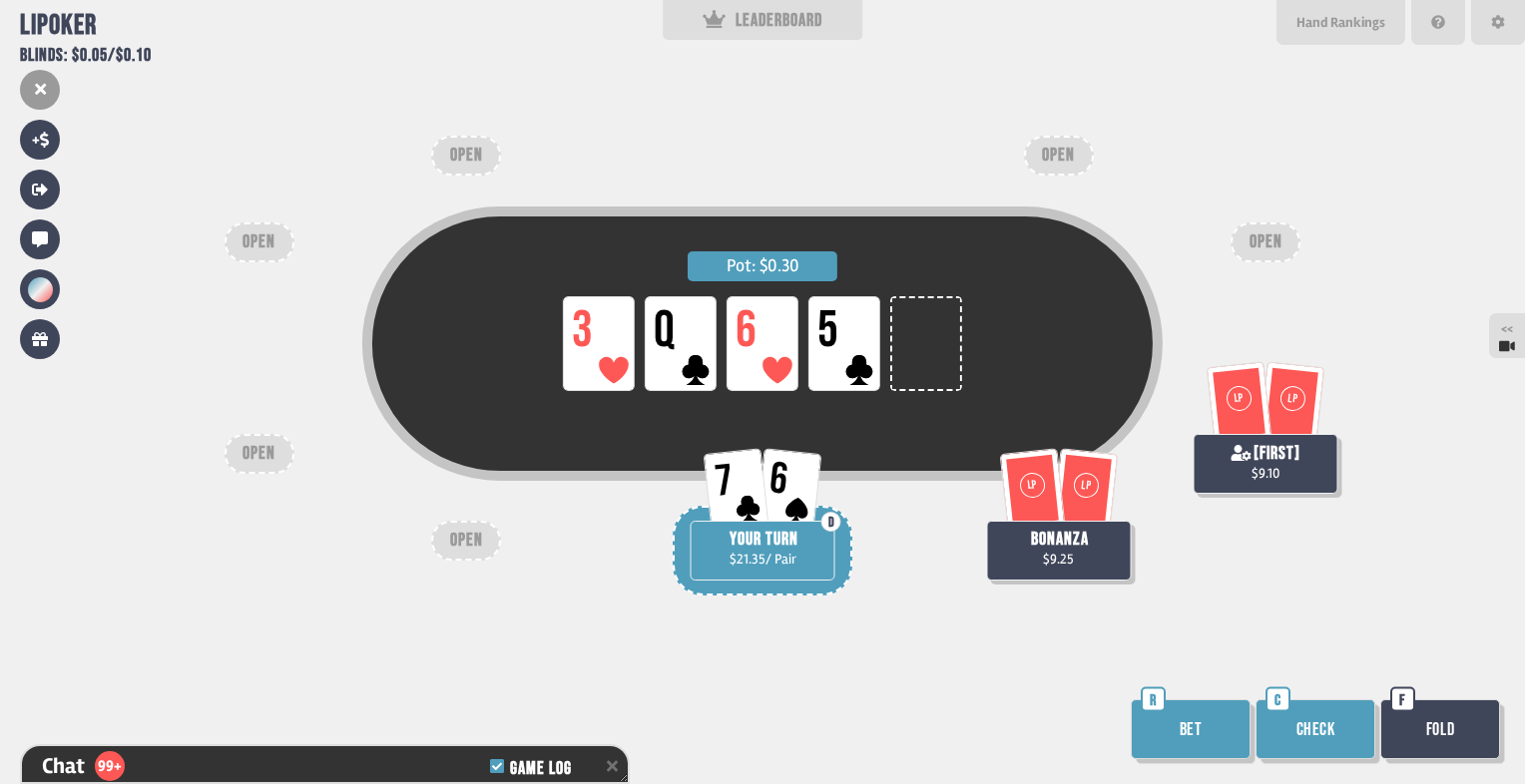 click on "Check" at bounding box center [1315, 729] 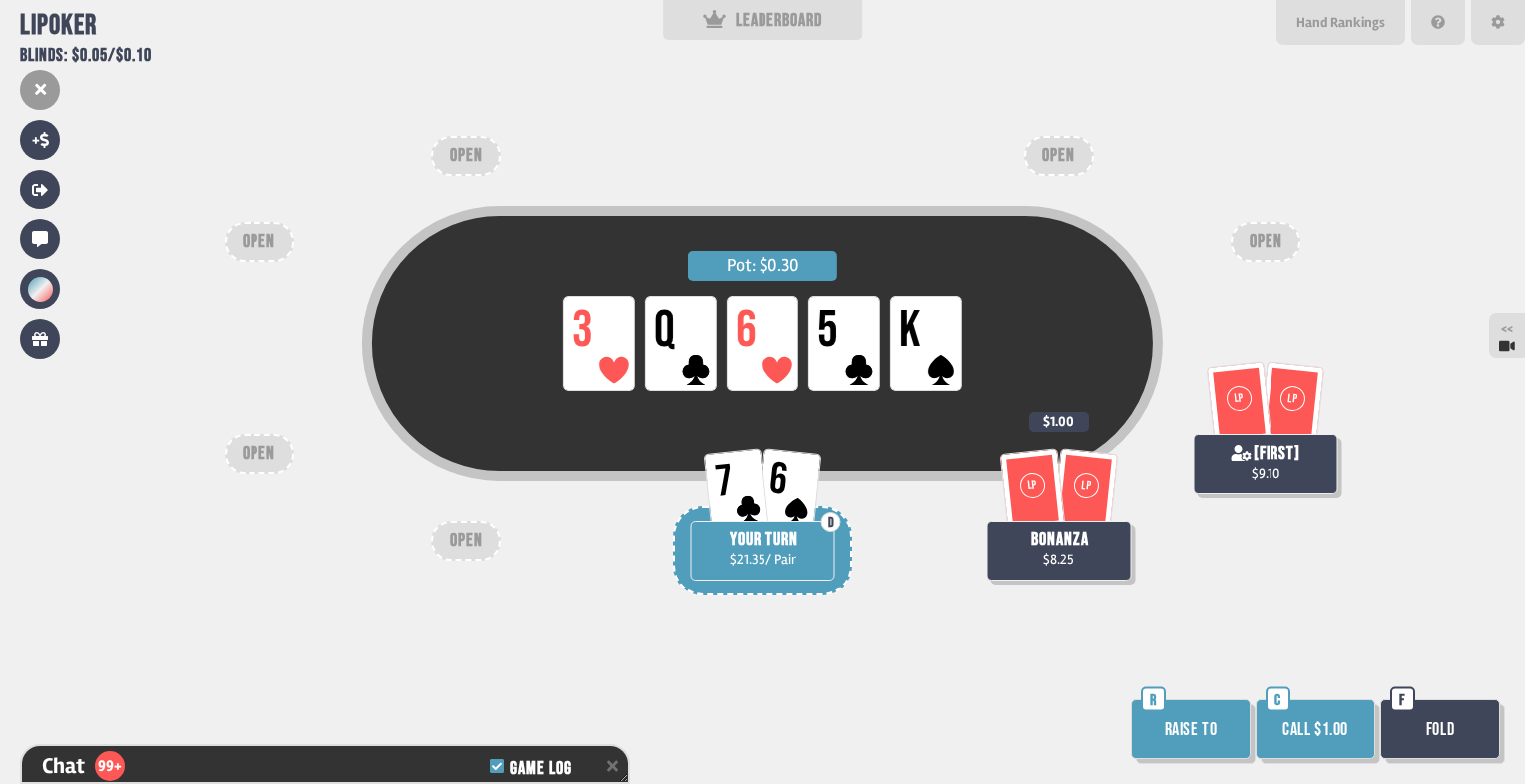 click on "Fold" at bounding box center (1440, 729) 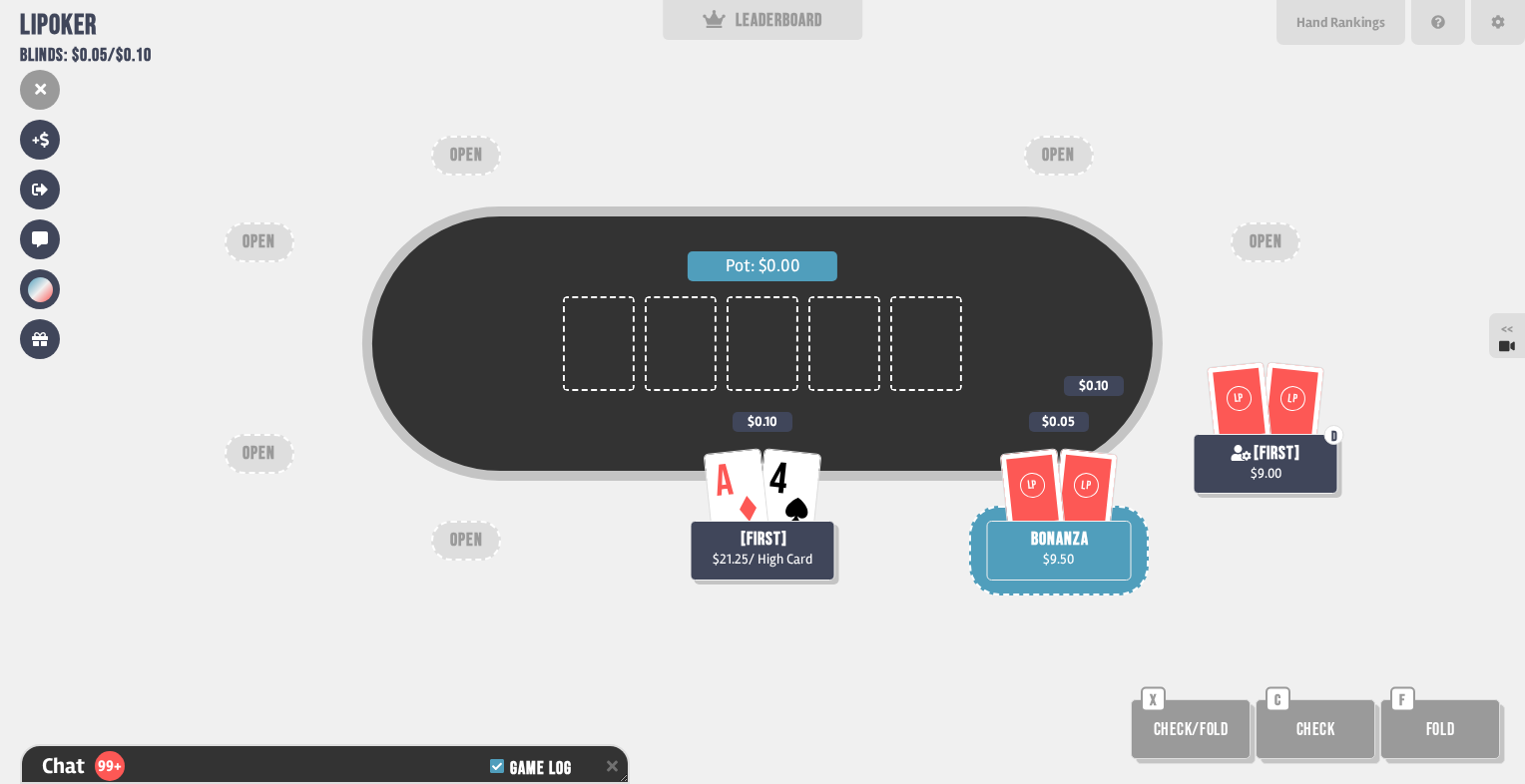 click on "Pot: $0.00   LP 10 LP A LP 5 LP K LP Q 6 K YOUR TURN $19.87   / Pair [THIRD] $9.20  LP LP D [FIRST] $7.77  OPEN OPEN OPEN OPEN OPEN OPEN Check/Fold X Check C Fold F" at bounding box center (762, 392) 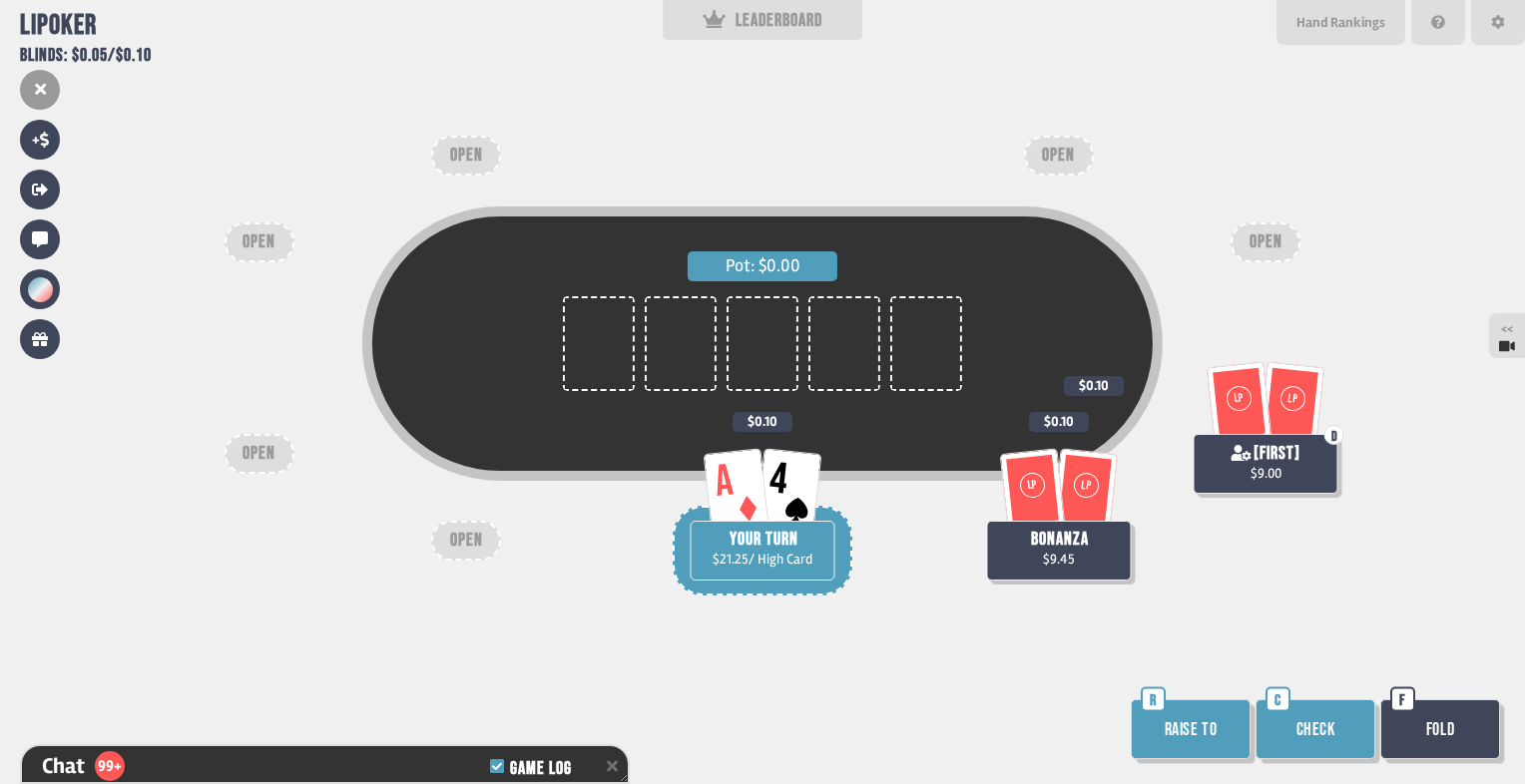 click on "Check" at bounding box center [1315, 729] 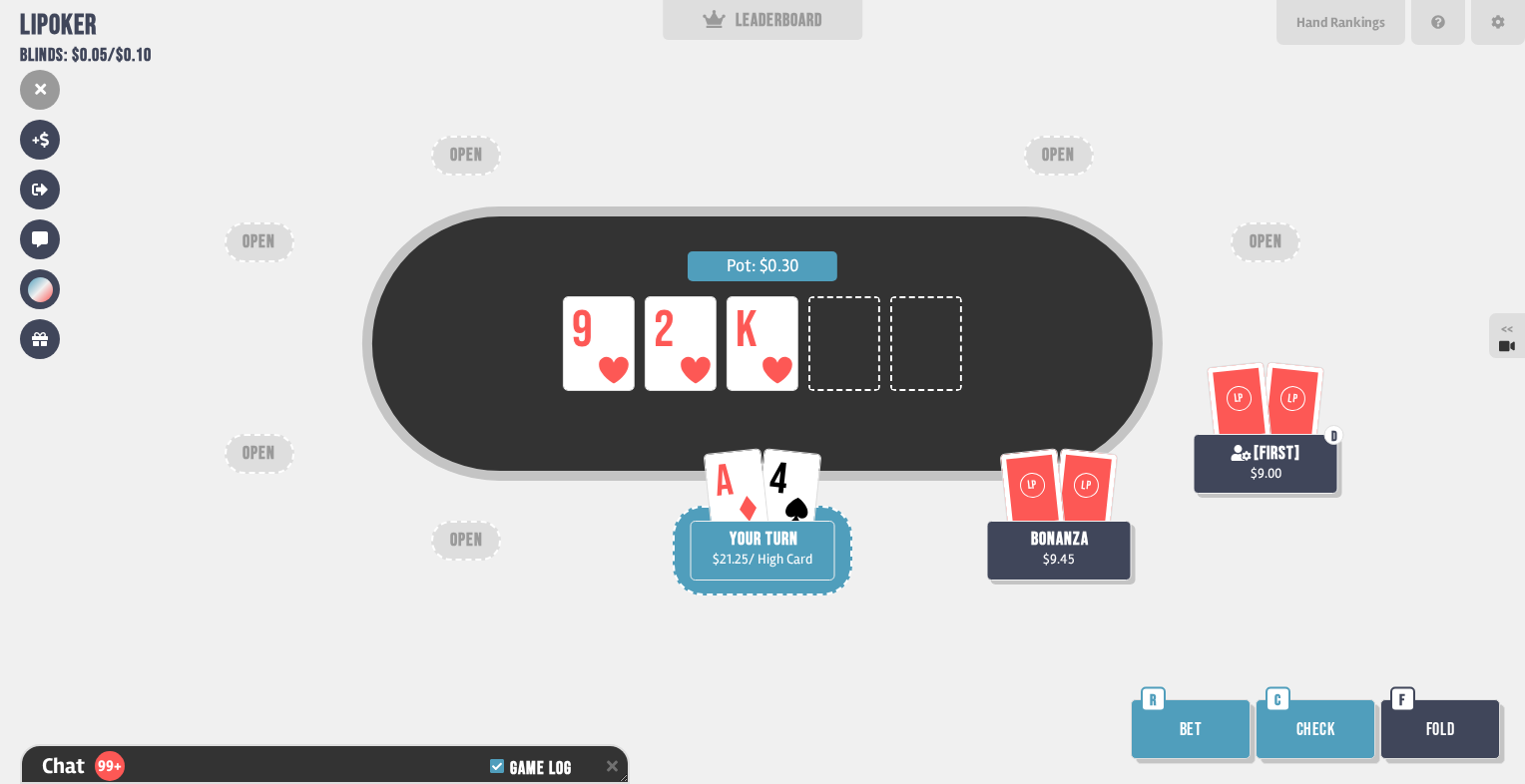 click on "Check C" at bounding box center [1317, 731] 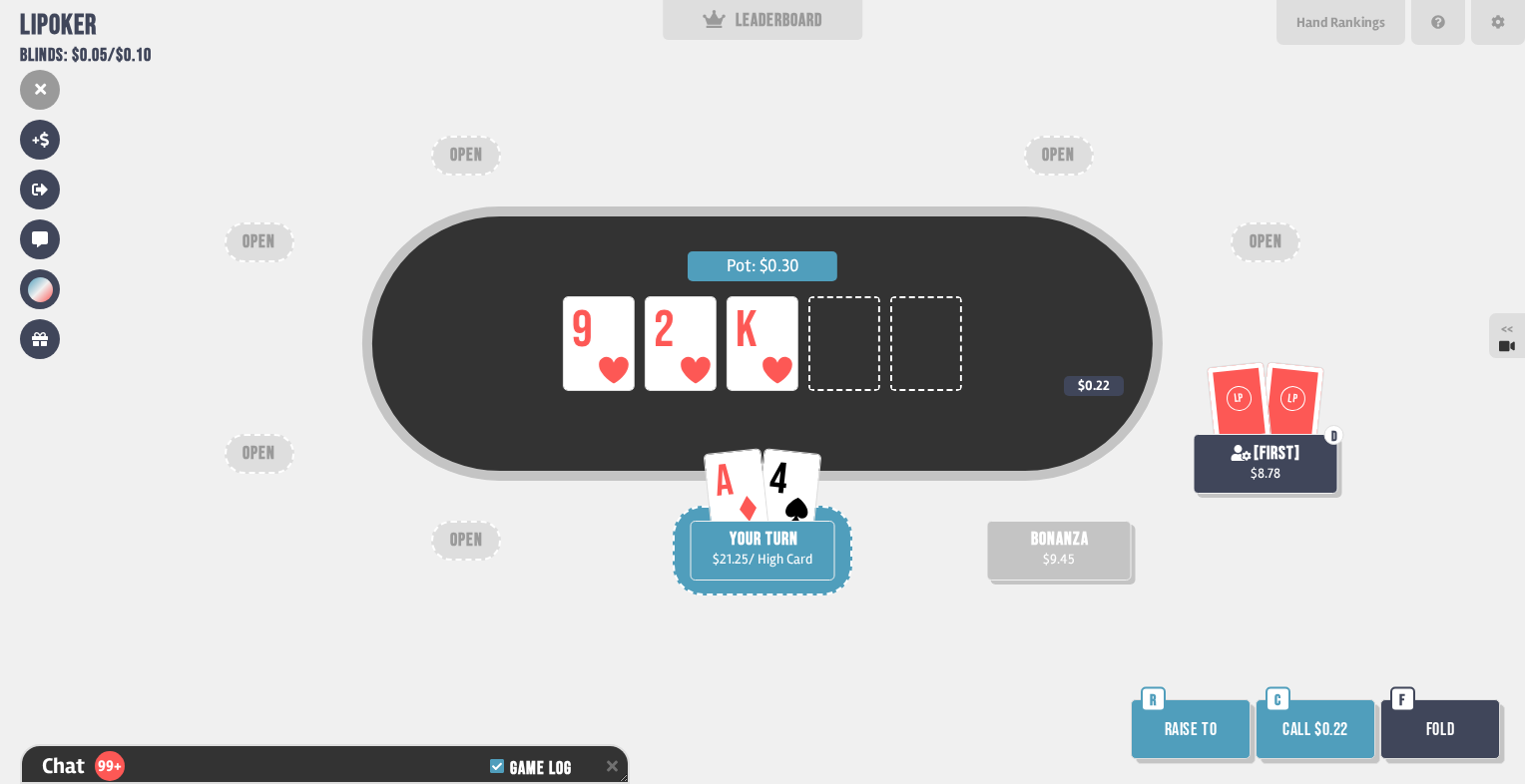 click on "Call $0.22" at bounding box center (1315, 729) 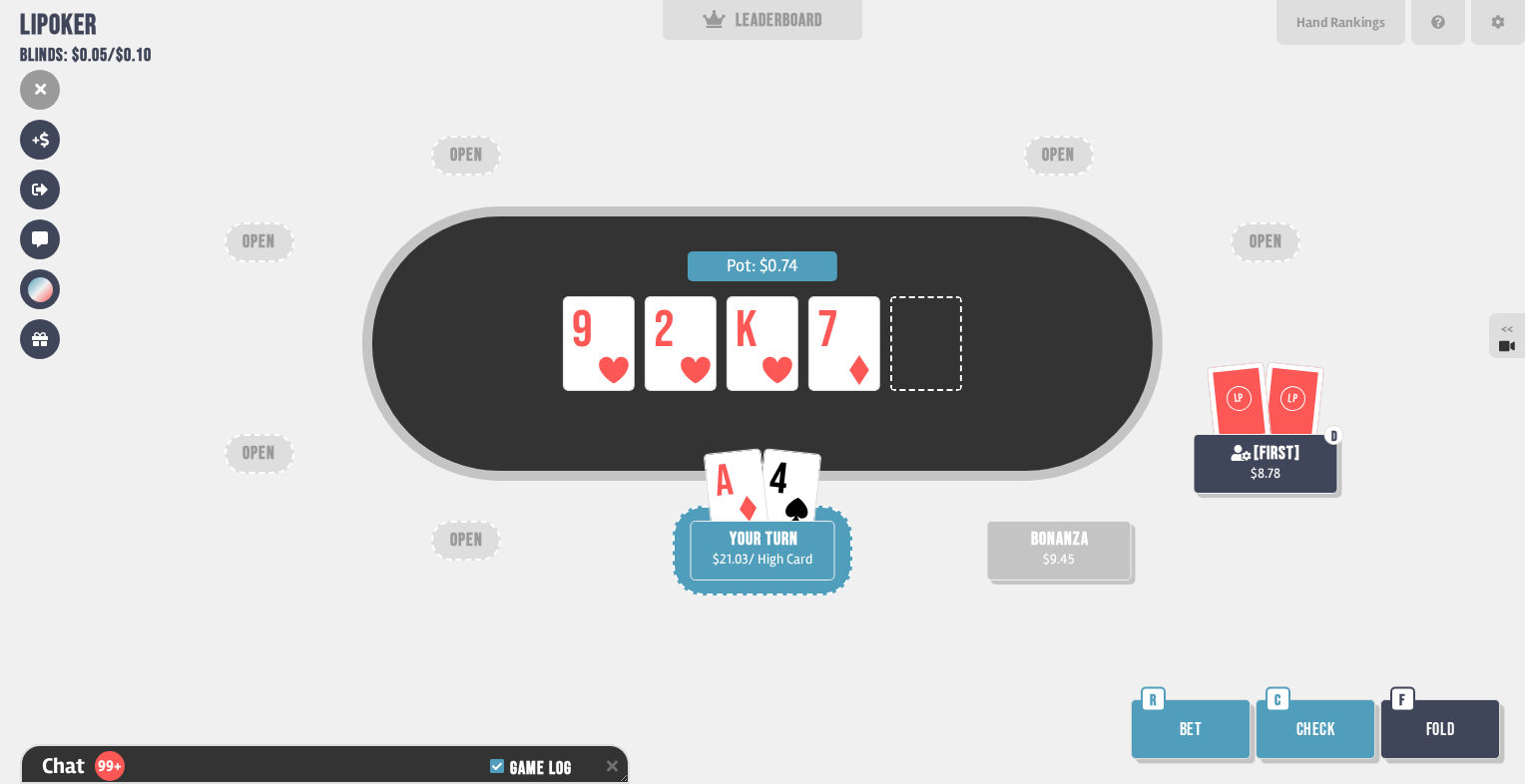 click on "Check" at bounding box center (1315, 729) 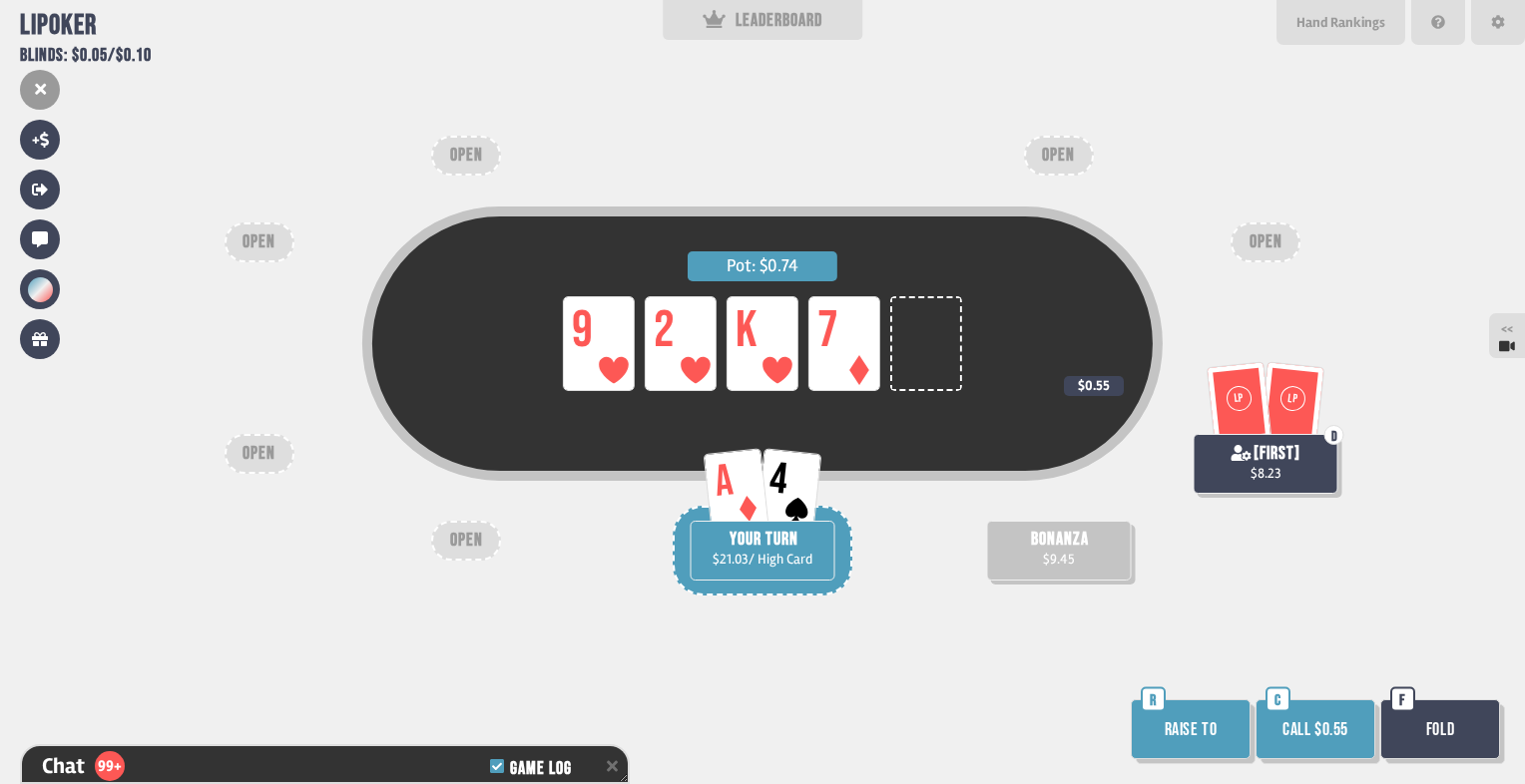 click on "Fold" at bounding box center (1440, 729) 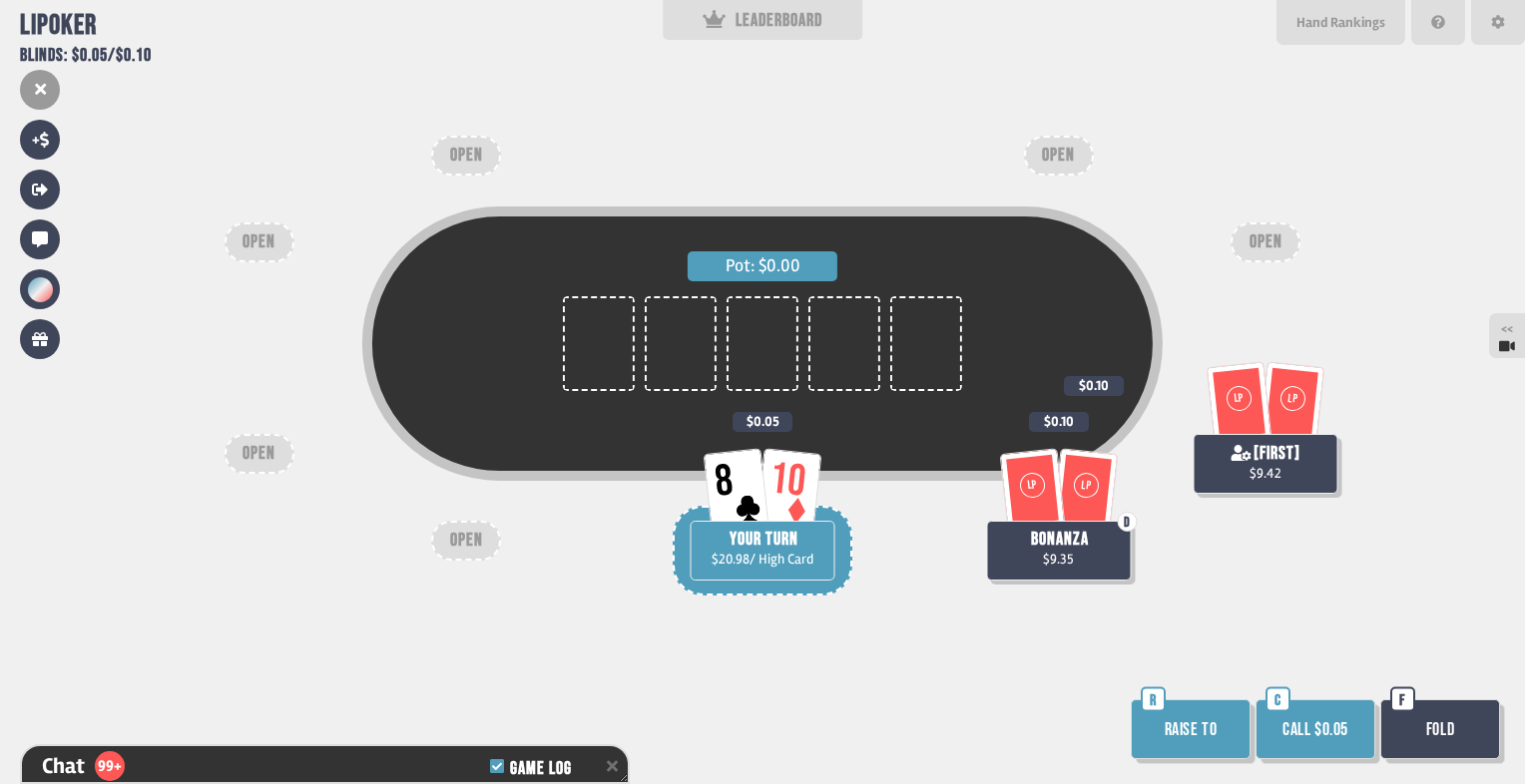 scroll, scrollTop: 4570, scrollLeft: 0, axis: vertical 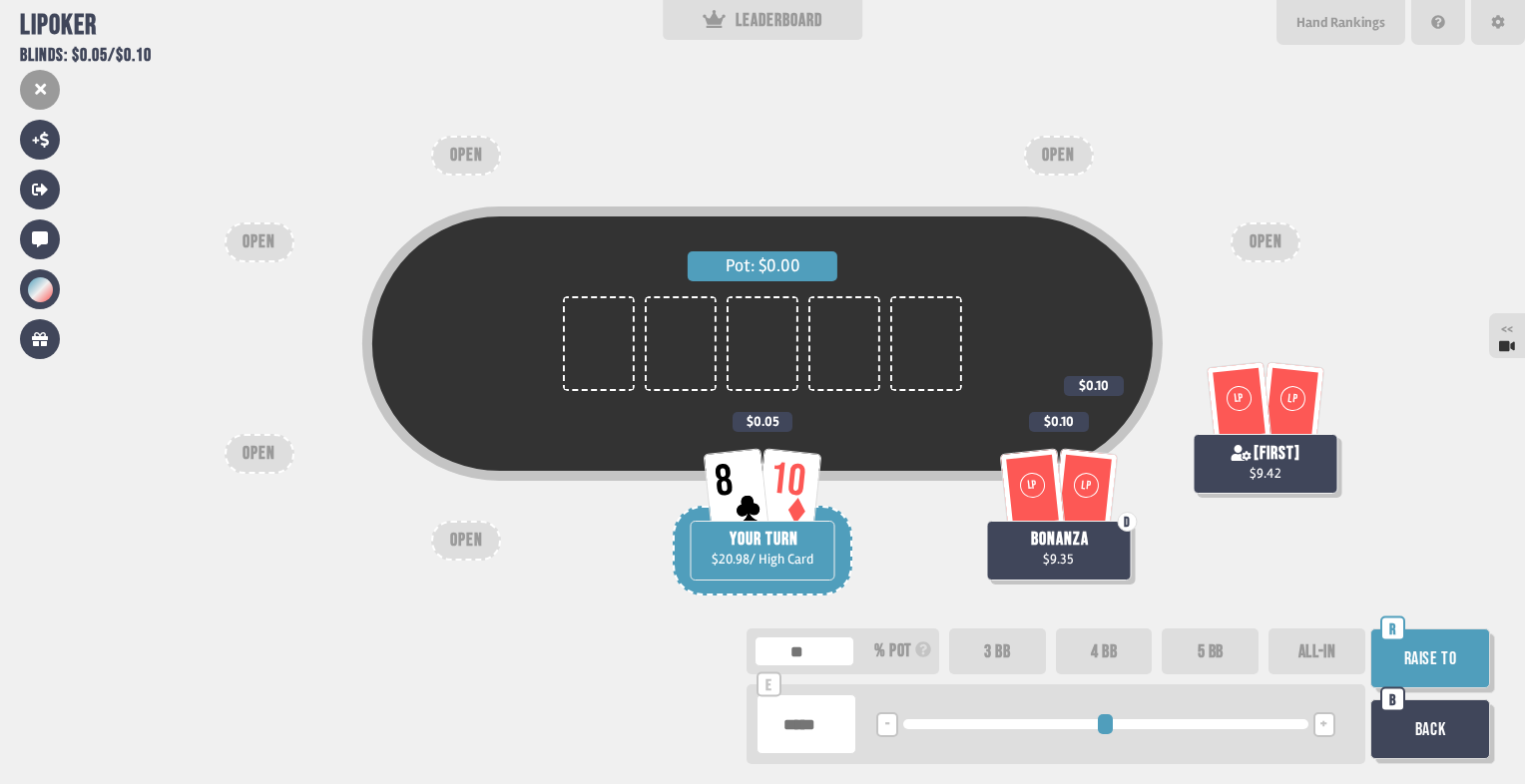 click on "+" at bounding box center (1323, 725) 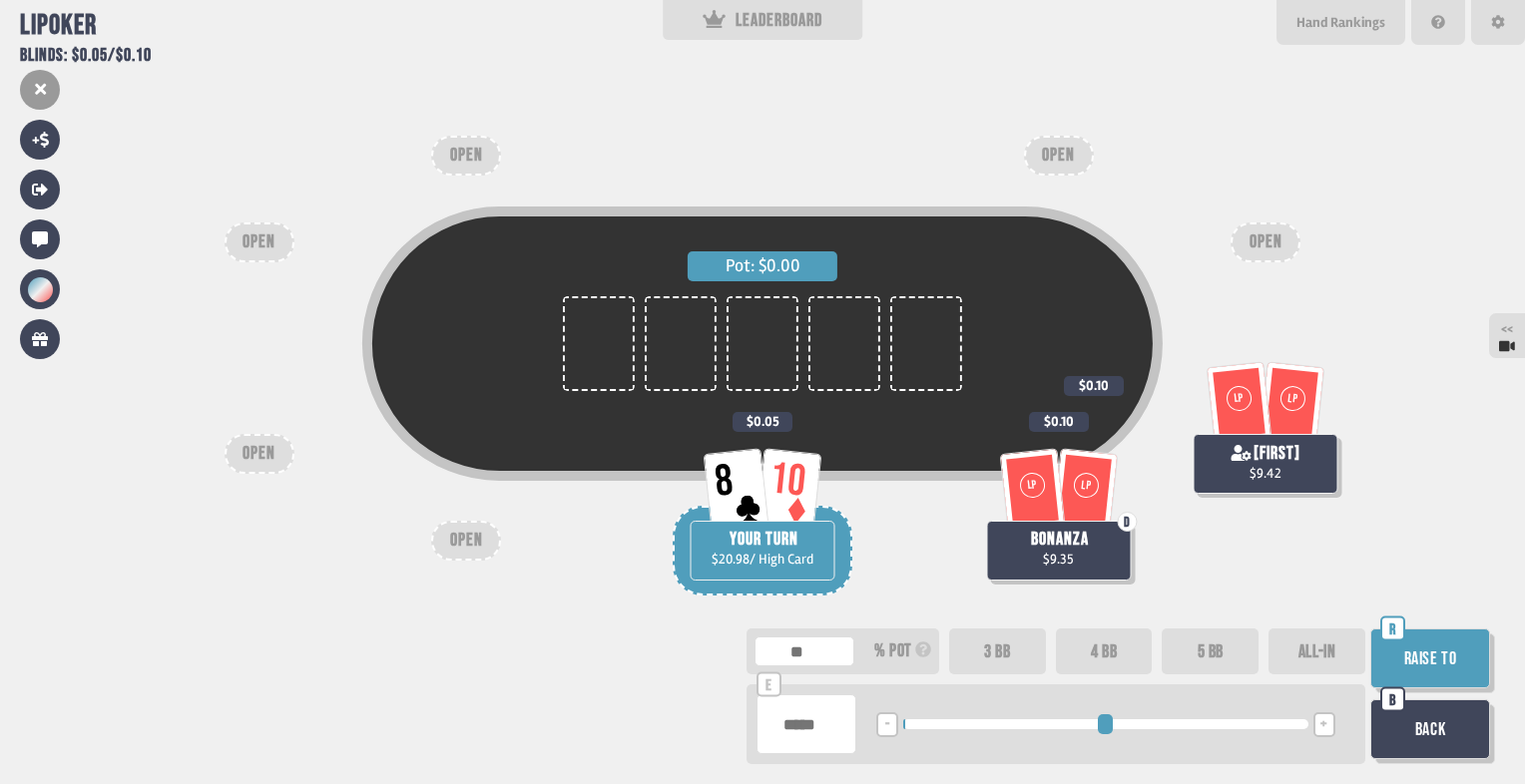 click on "+" at bounding box center [1323, 725] 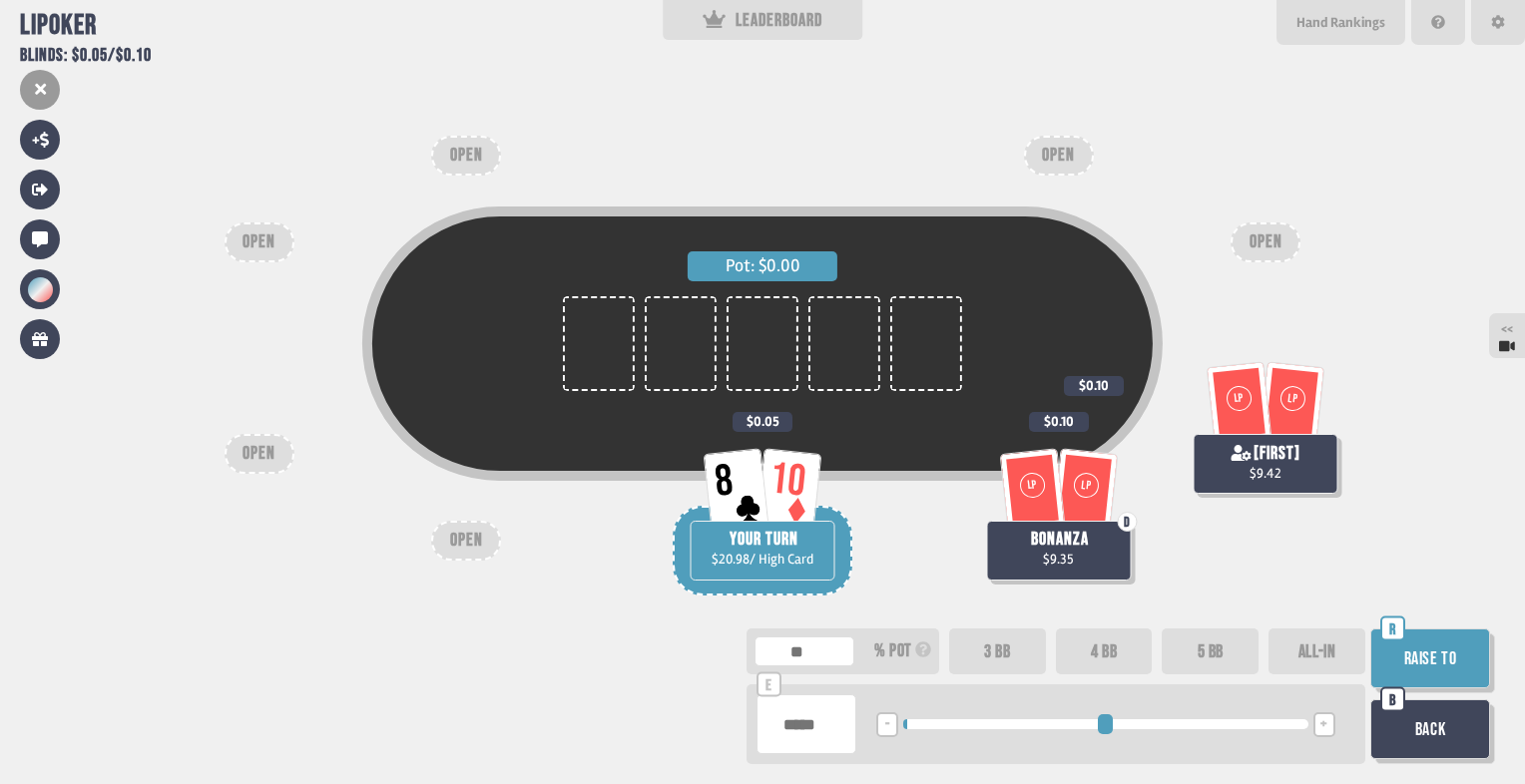click on "Raise to" at bounding box center (1430, 658) 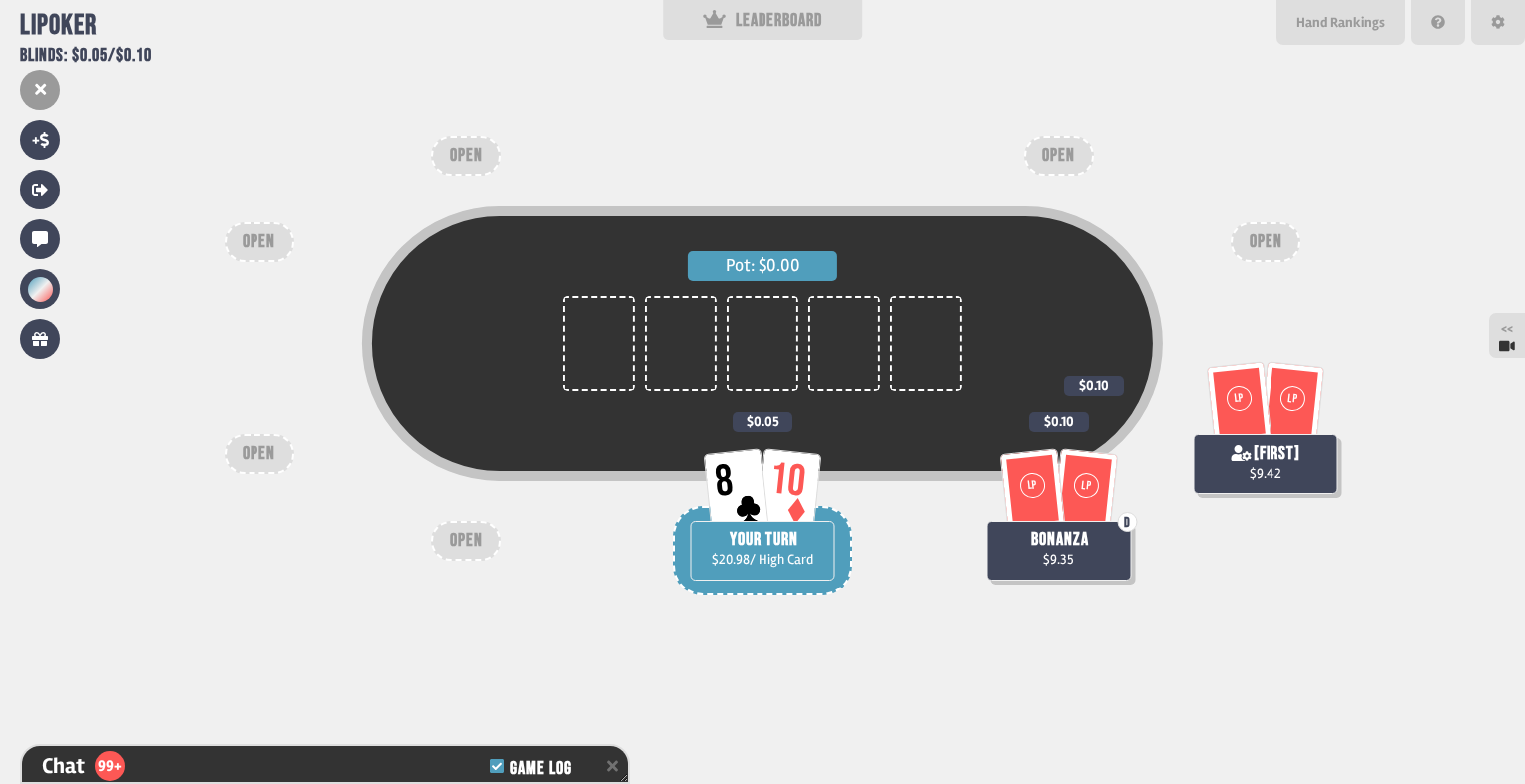 scroll, scrollTop: 4570, scrollLeft: 0, axis: vertical 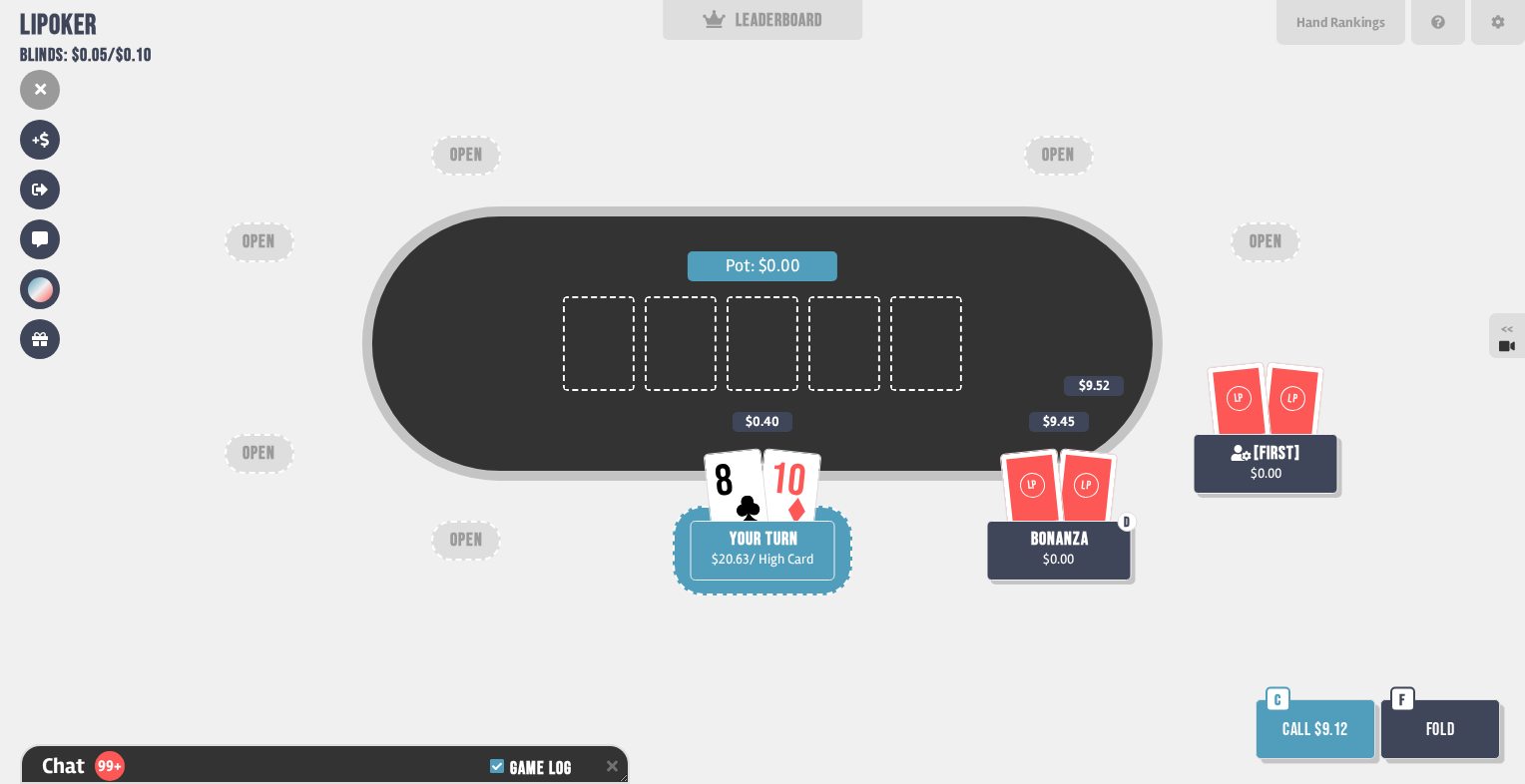 click on "Call $9.12" at bounding box center (1315, 729) 